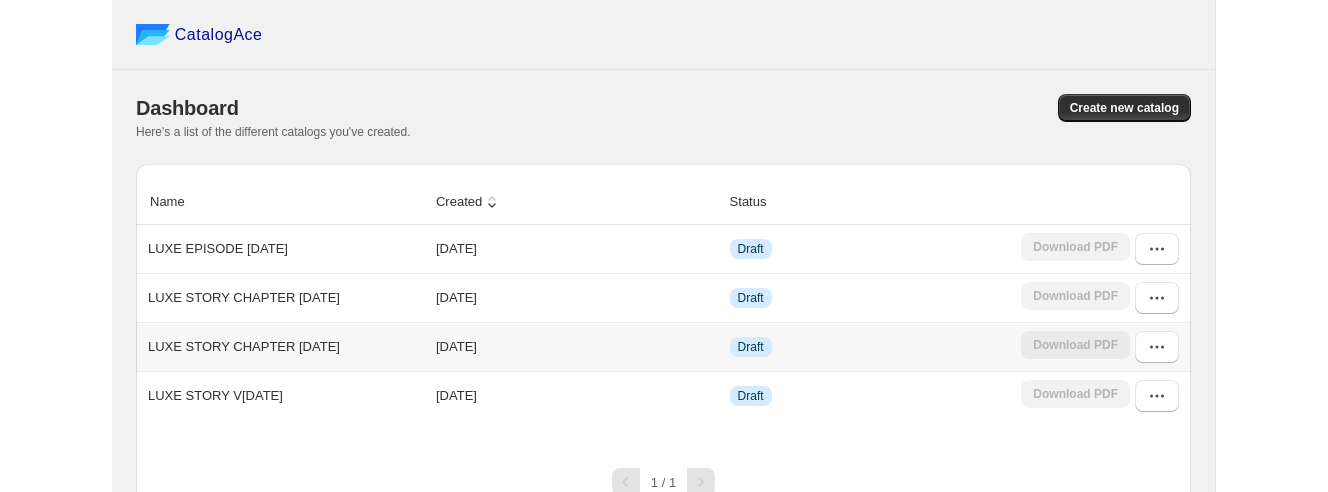 scroll, scrollTop: 0, scrollLeft: 0, axis: both 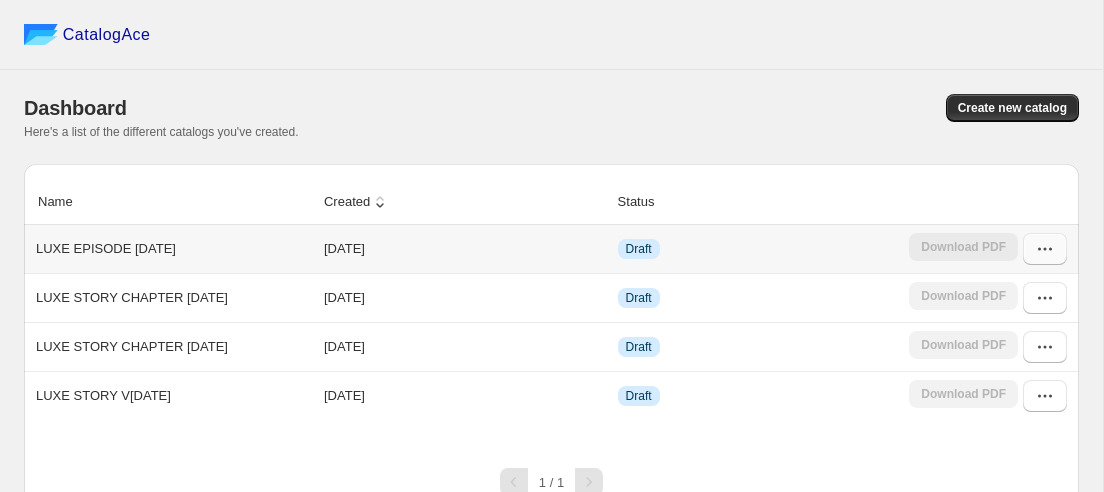 click 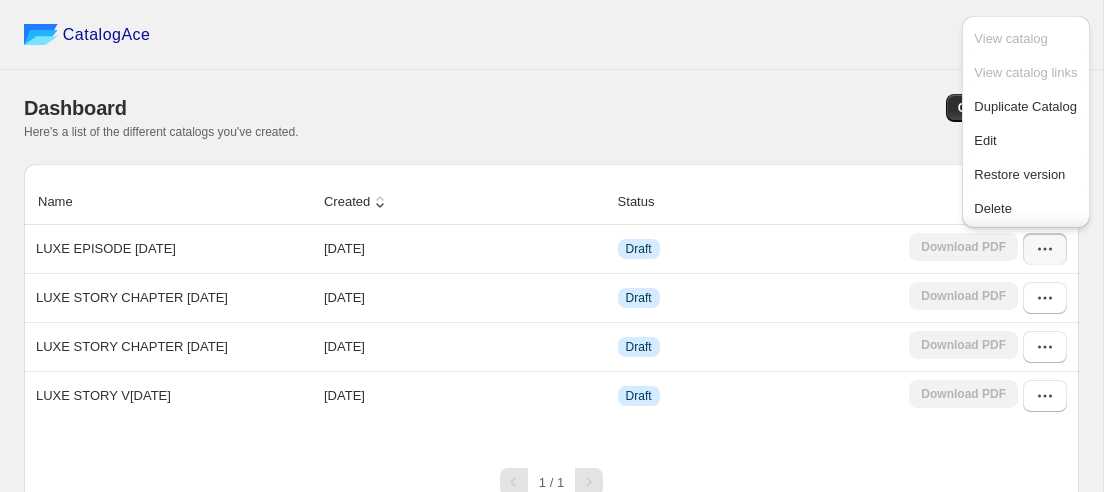 click on "Create new catalog" at bounding box center [811, 108] 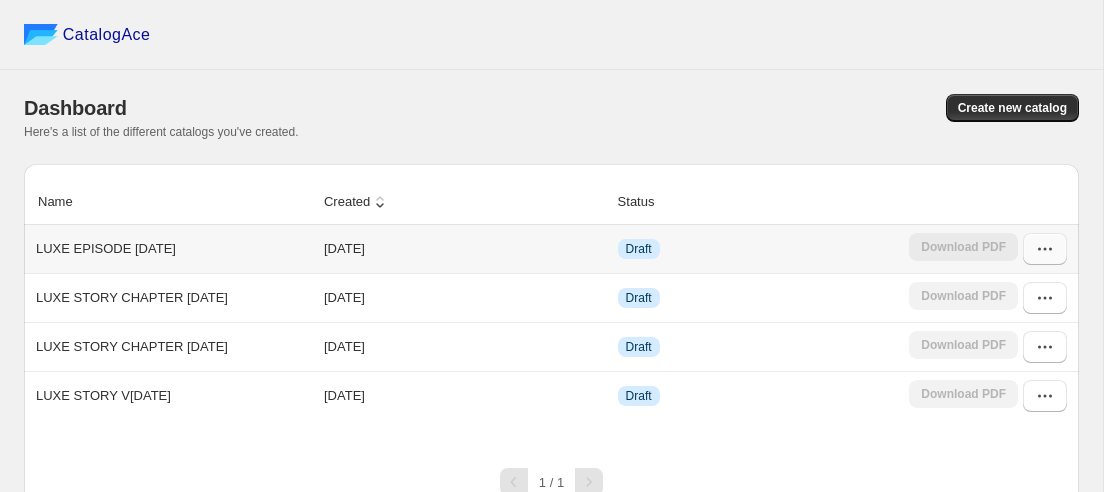 click 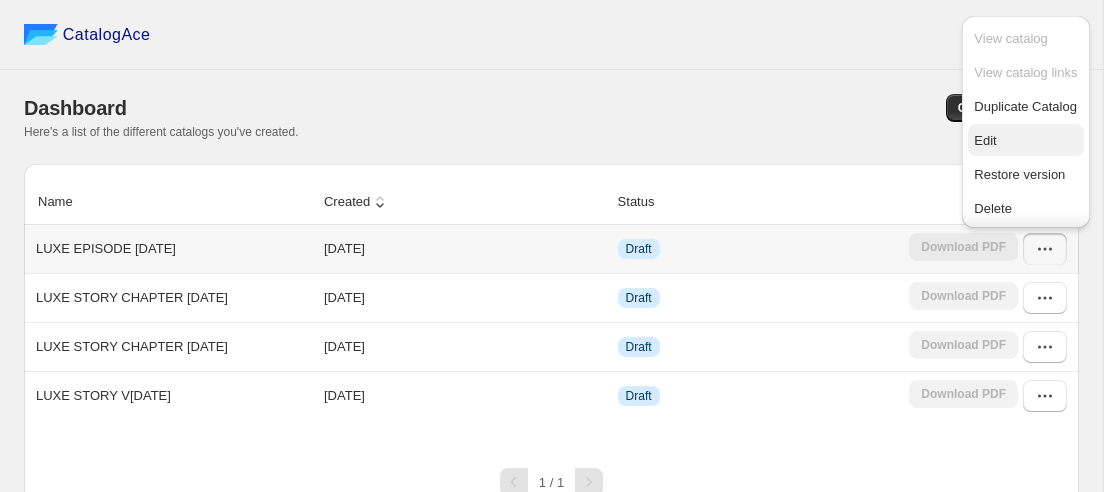 click on "Edit" at bounding box center (1025, 140) 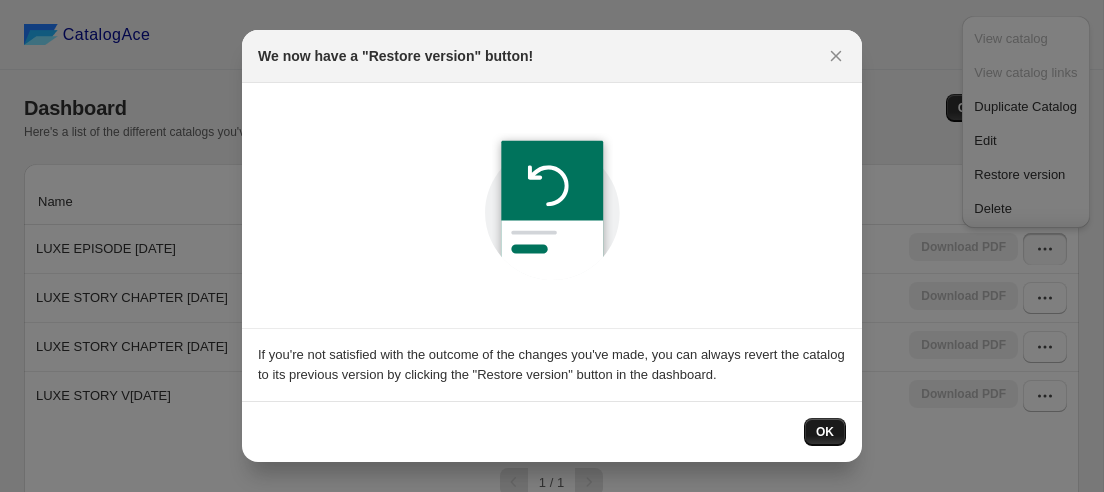 click on "OK" at bounding box center (825, 432) 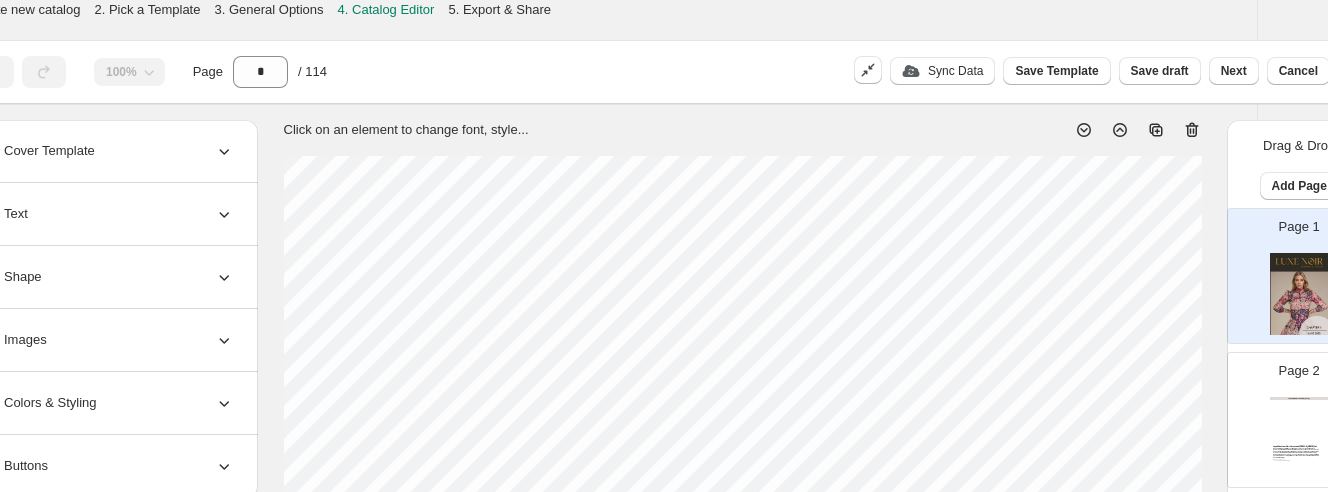 scroll, scrollTop: 0, scrollLeft: 86, axis: horizontal 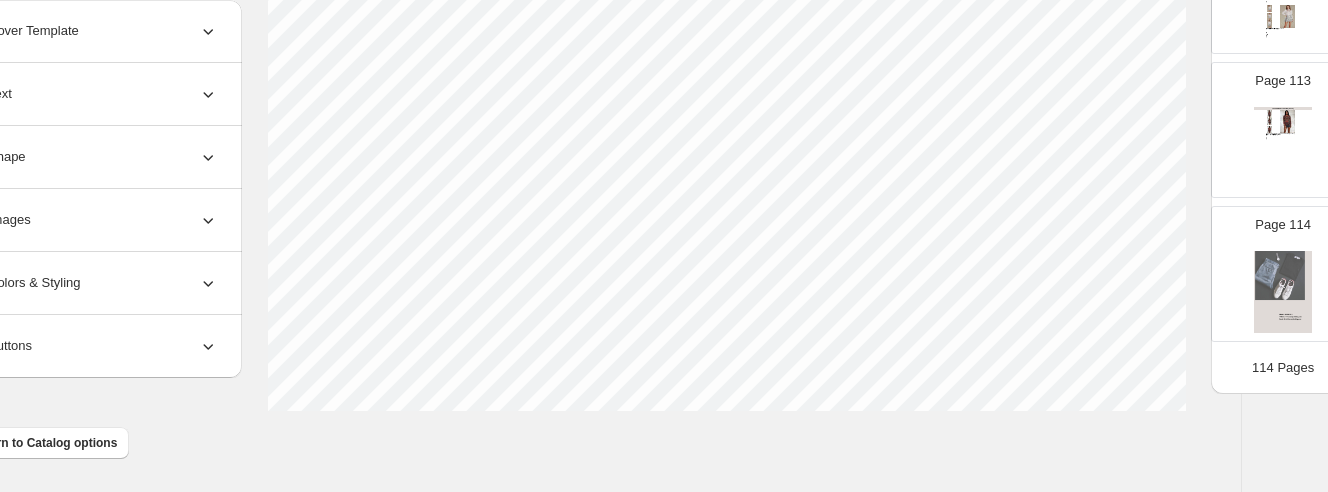 click on "Page 114" at bounding box center [1283, 225] 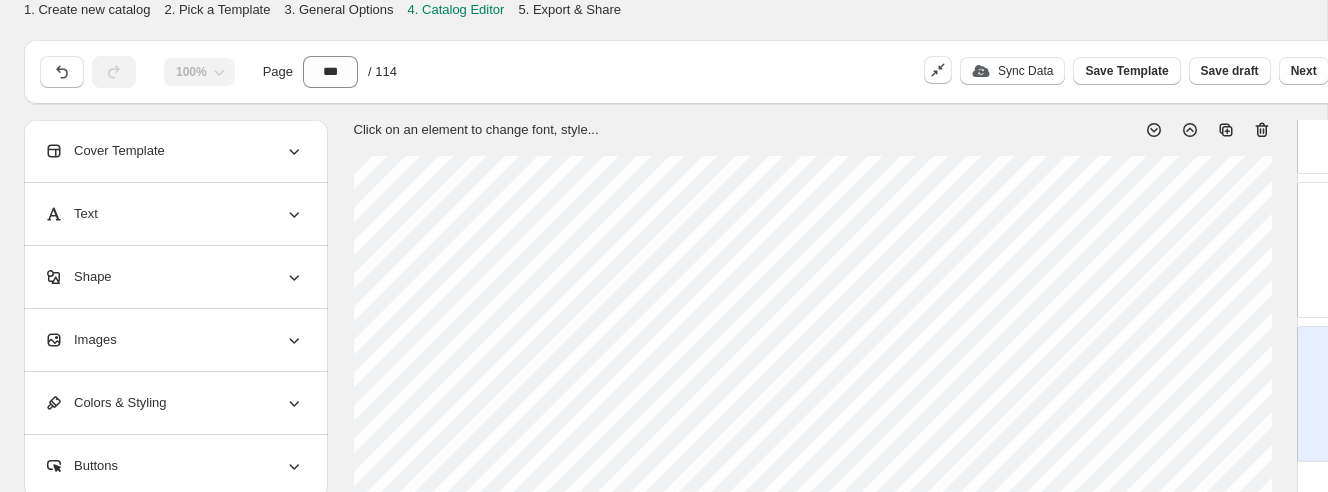 scroll, scrollTop: 0, scrollLeft: 113, axis: horizontal 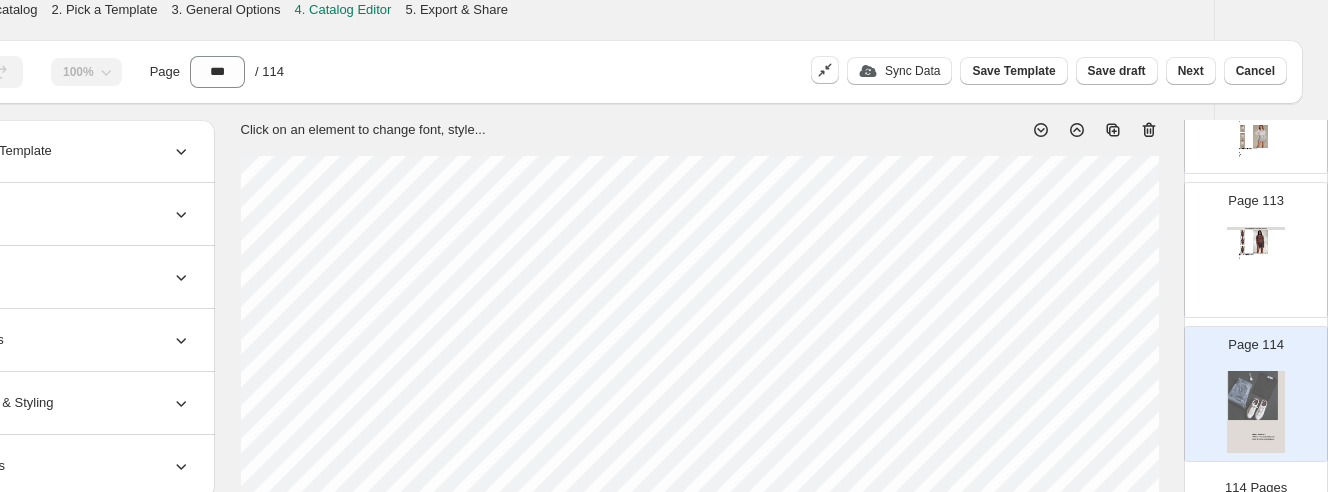 click 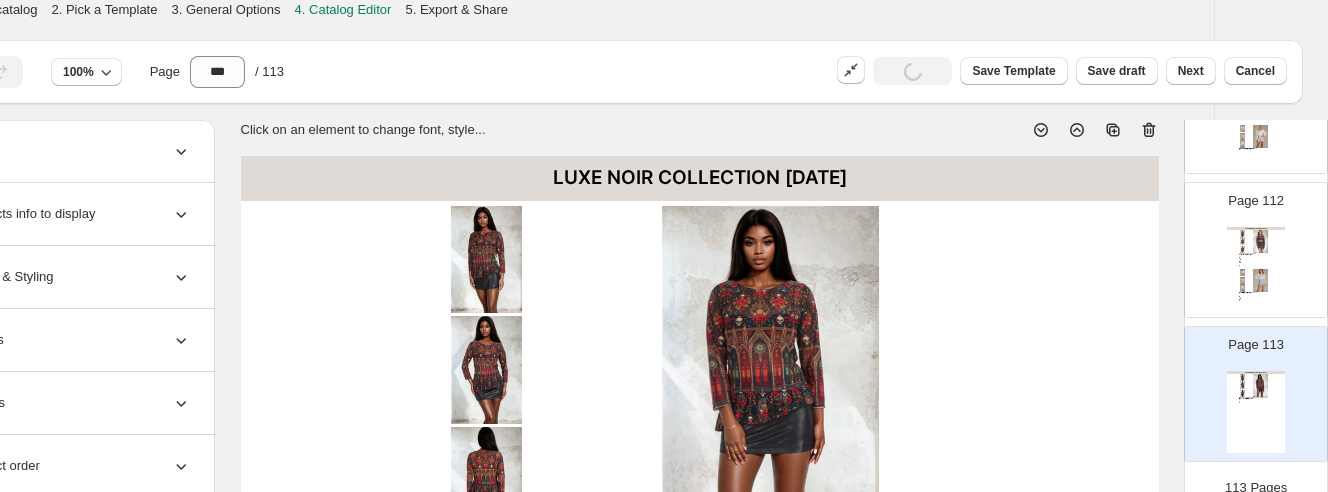 scroll, scrollTop: 16010, scrollLeft: 0, axis: vertical 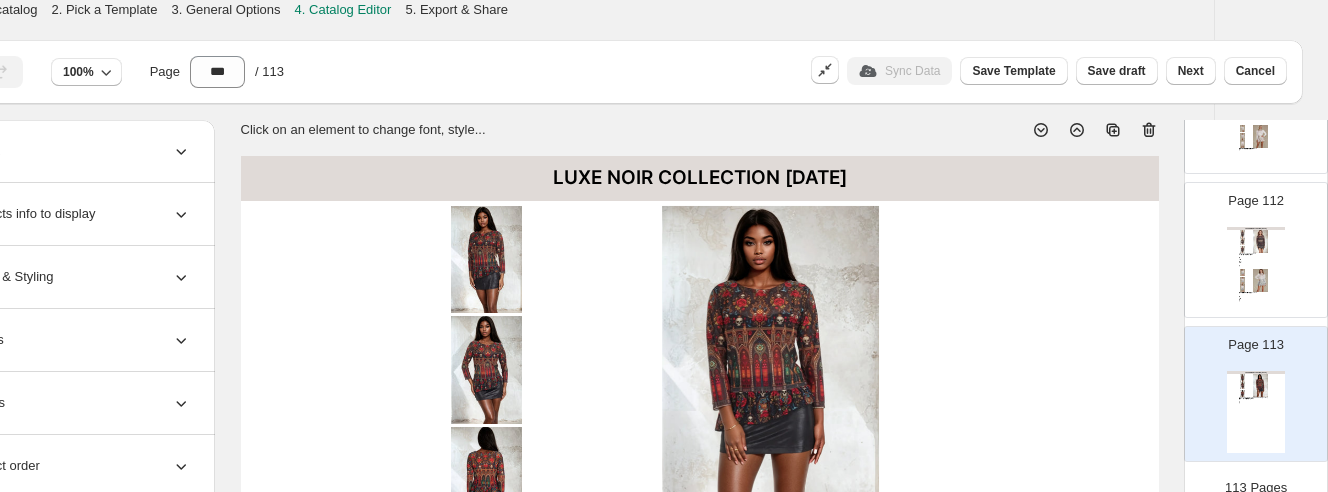 click on "LUXE NOIR COLLECTION
[DATE] Airi Gothic Inspired Top & Skirt Channel dark romance with this gothic-inspired tunic, crafted from sheer mesh fabric and featuring a striking cathedral window and skull print accented with vivid red roses. Designed with a soft, relaxed silhouette and finished with a subtle peplum hem, this piece effortlessly blends edgy and ethereal elements for a bold statement look.
Best for Height : 5'.3" and Above
Dimensions : Center Front - 16.5" / Back - 17.5"
Fabric : Digital Printed Power Mesh
Pattern Name : [PERSON_NAME]
Sleeves : Fu... SKU:  LX-1012-XS Top [PERSON_NAME] Serpent Skirt SKU:  LX-1029-0 Skirt" at bounding box center [1256, 268] 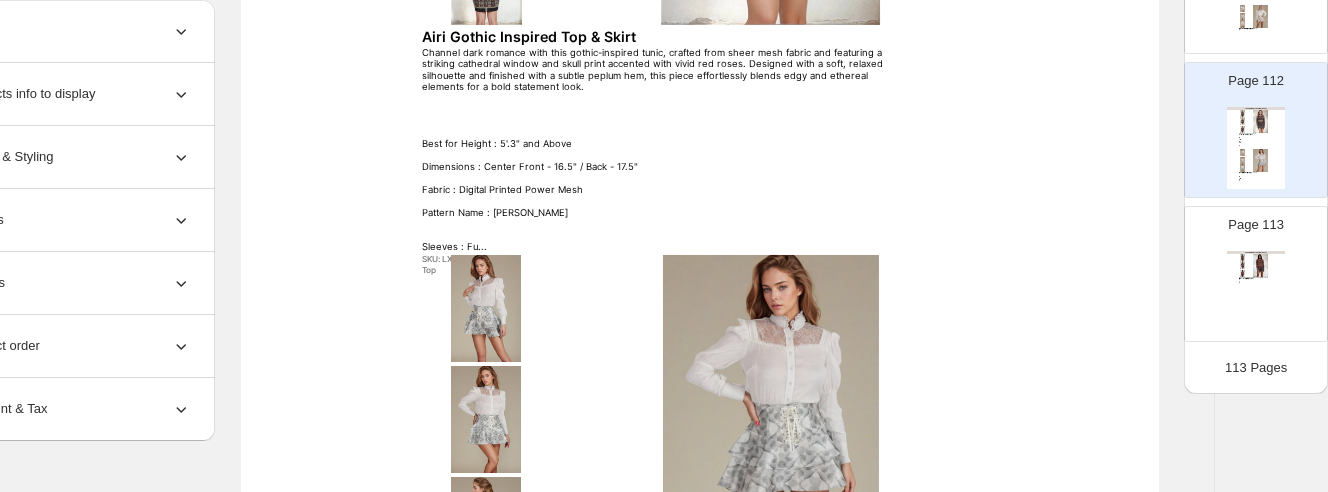 scroll, scrollTop: 501, scrollLeft: 113, axis: both 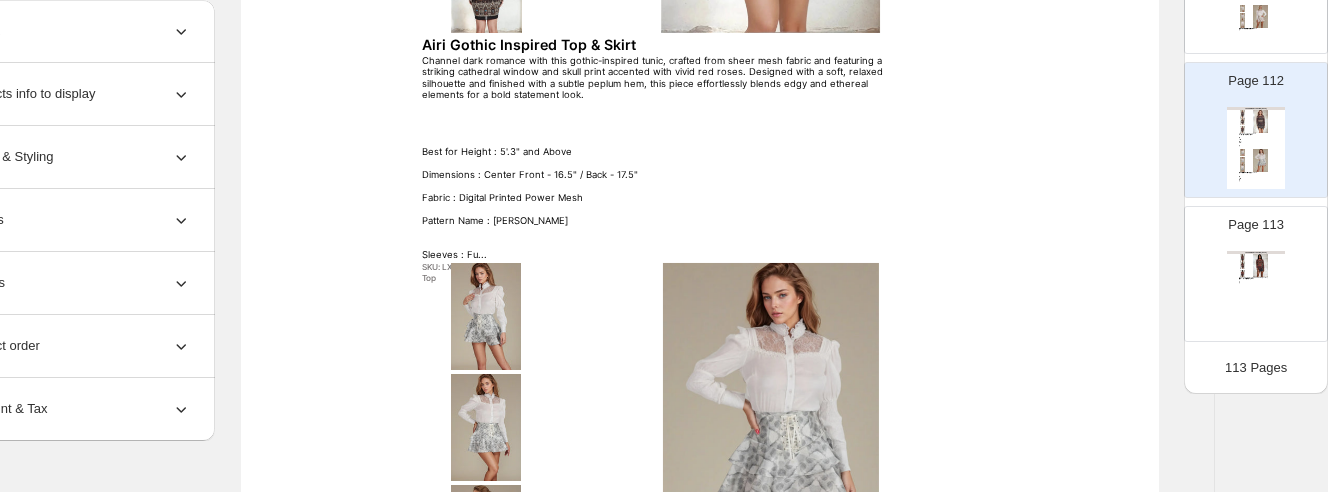 click on "Channel dark romance with this gothic-inspired tunic, crafted from sheer mesh fabric and featuring a striking cathedral window and skull print accented with vivid red roses. Designed with a soft, relaxed silhouette and finished with a subtle peplum hem, this piece effortlessly blends edgy and ethereal elements for a bold statement look.
Best for Height : 5'.3" and Above
Dimensions : Center Front - 16.5" / Back - 17.5"
Fabric : Digital Printed Power Mesh
Pattern Name : [PERSON_NAME]
Sleeves : Fu..." at bounding box center [661, 158] 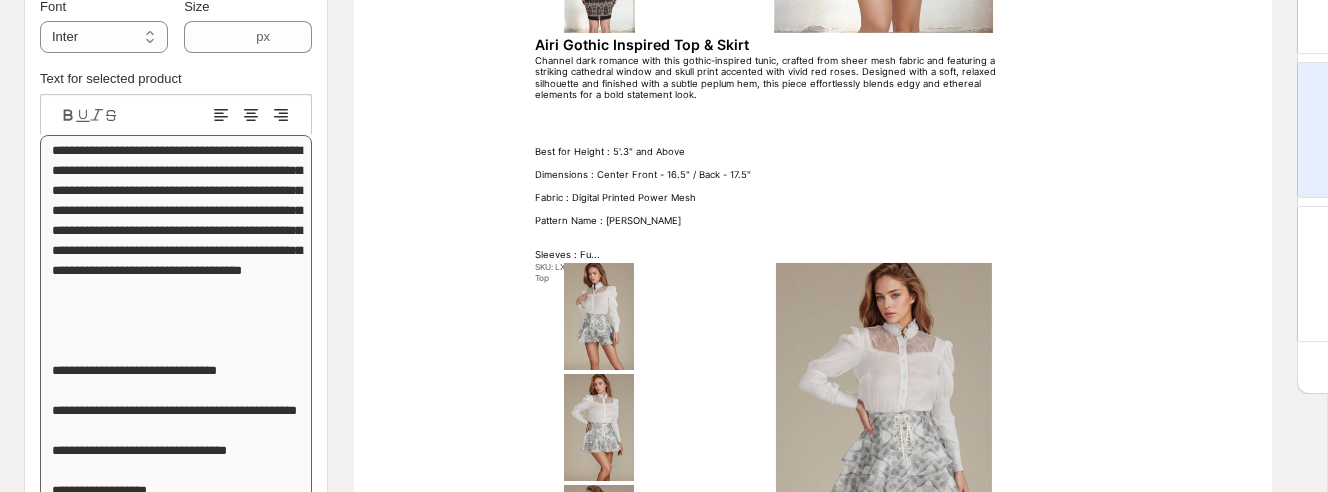 scroll, scrollTop: 381, scrollLeft: 0, axis: vertical 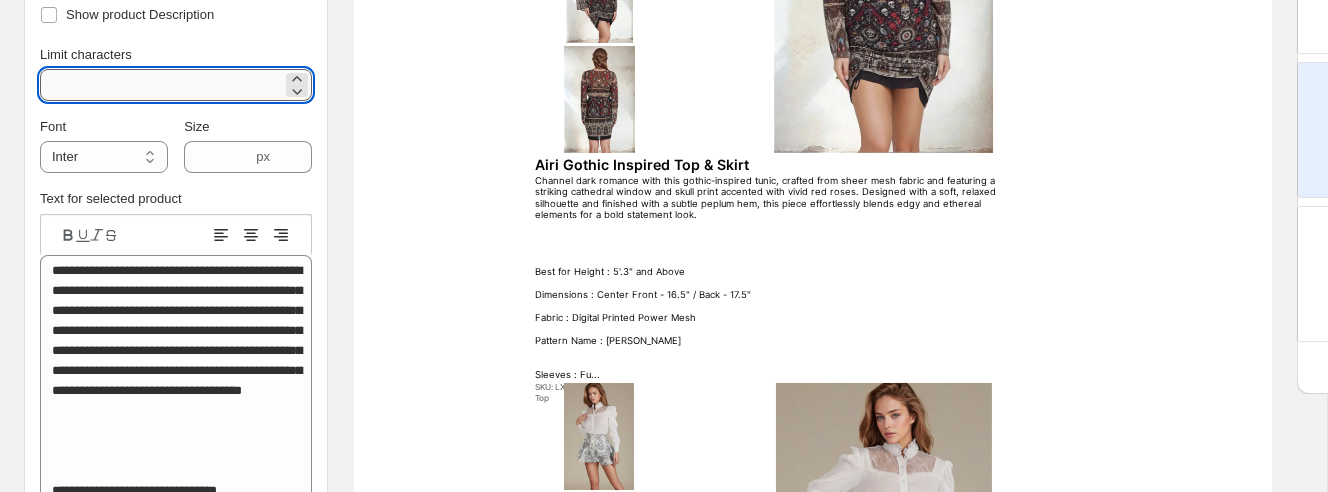 drag, startPoint x: 79, startPoint y: 89, endPoint x: 49, endPoint y: 89, distance: 30 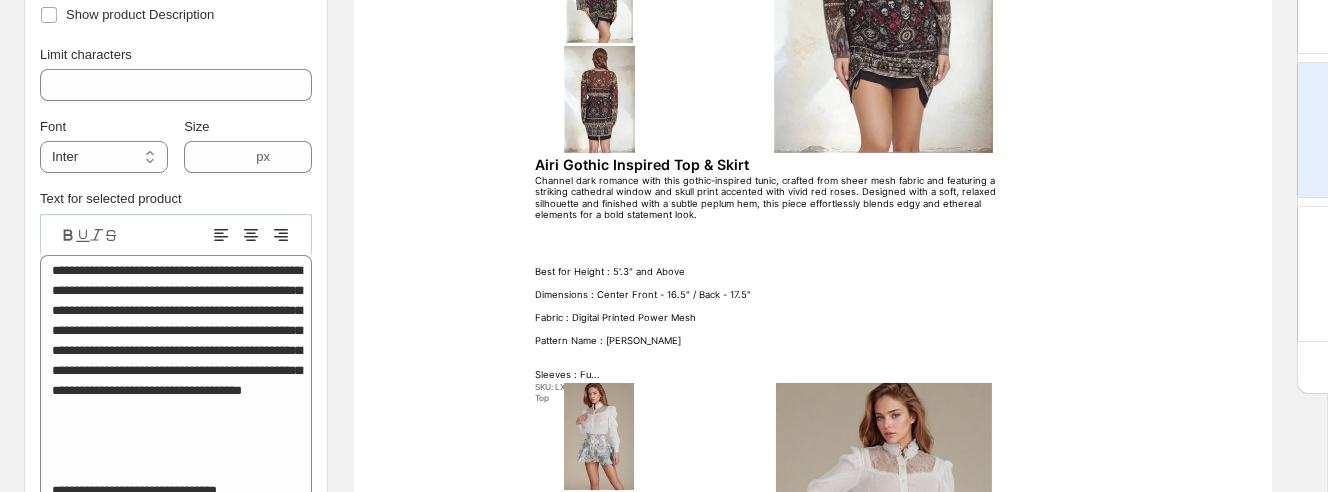 click on "**********" at bounding box center [176, 488] 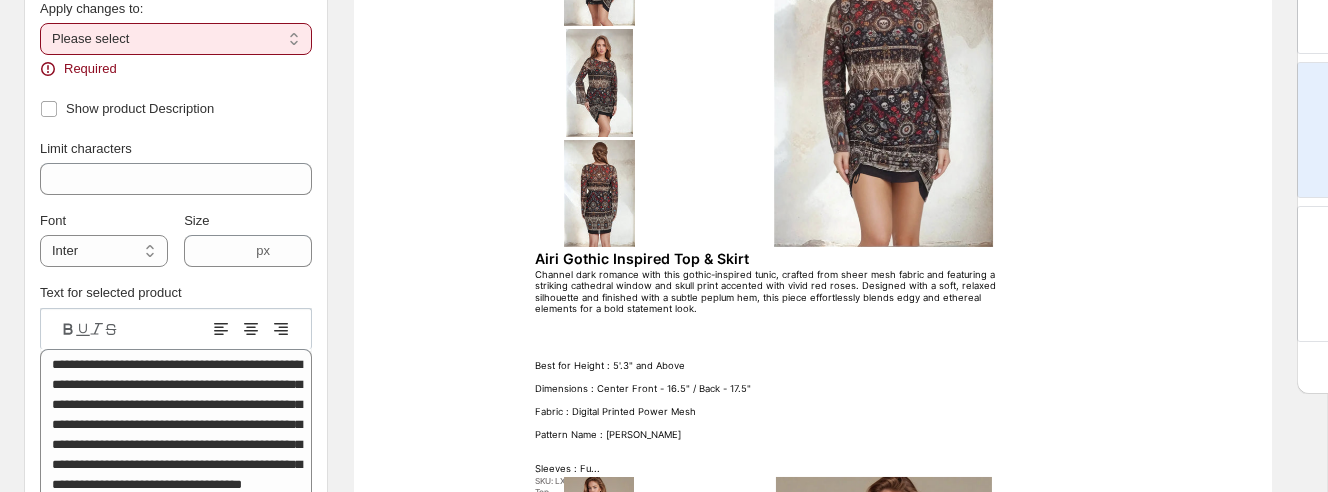 scroll, scrollTop: 266, scrollLeft: 0, axis: vertical 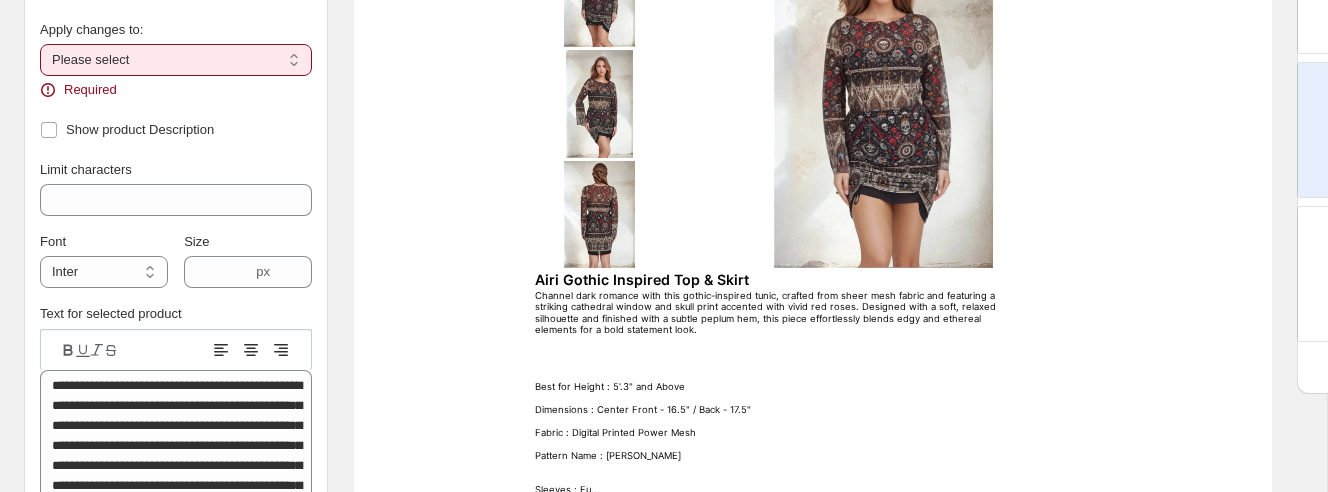 click on "**********" at bounding box center [176, 60] 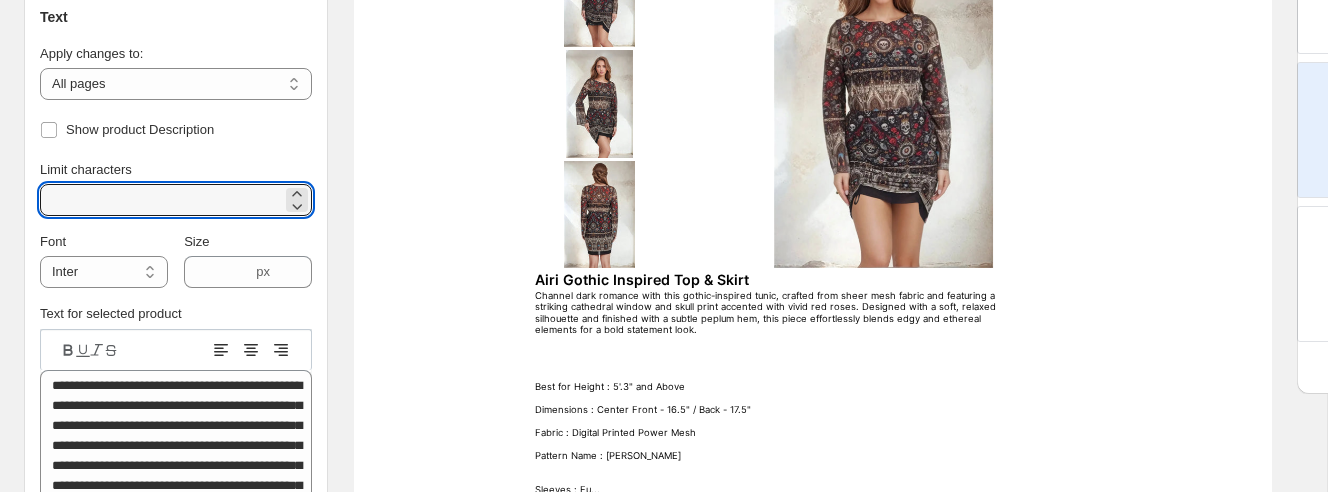 drag, startPoint x: 98, startPoint y: 207, endPoint x: -2, endPoint y: 196, distance: 100.60318 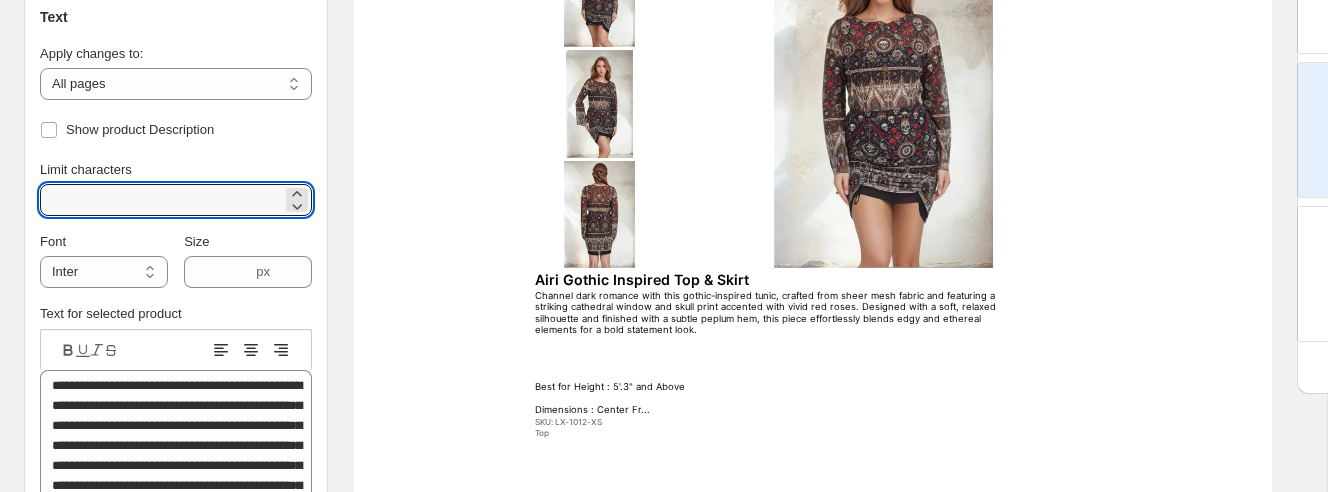type on "***" 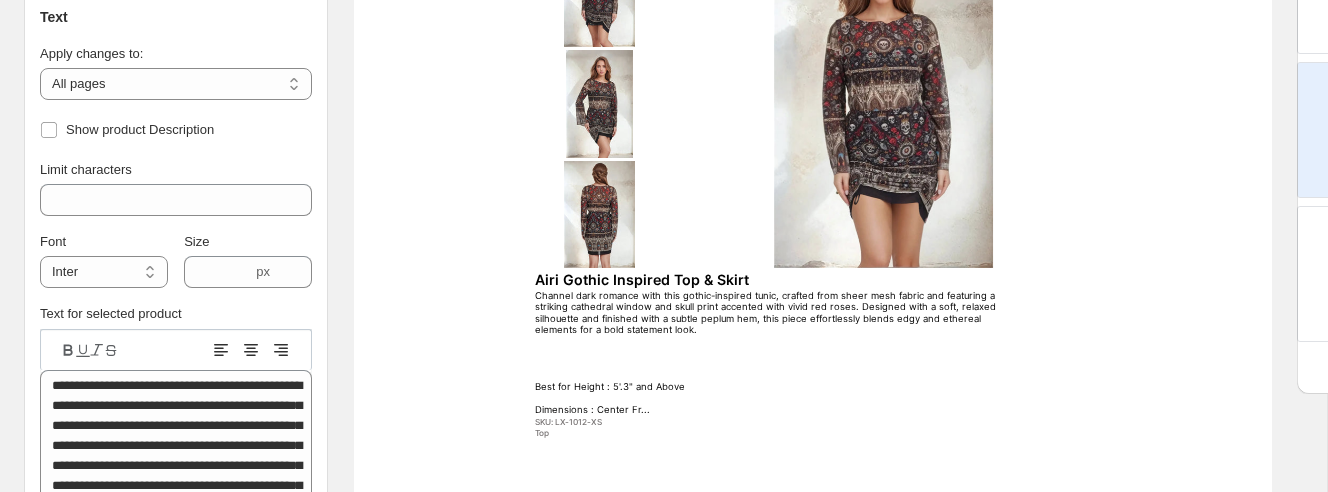 click on "**********" at bounding box center [176, 603] 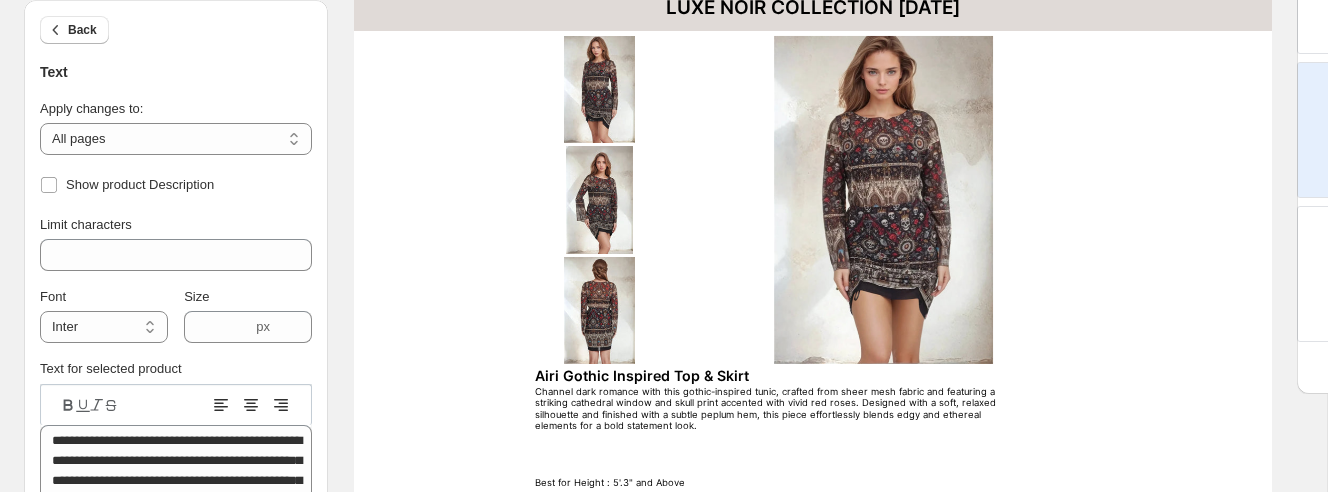 scroll, scrollTop: 10, scrollLeft: 0, axis: vertical 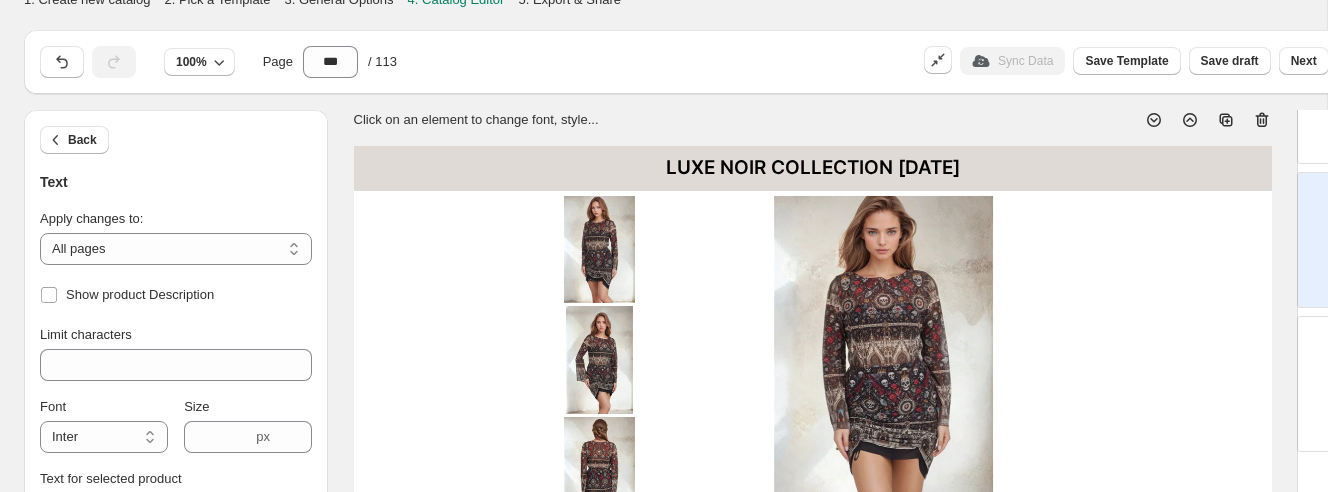 click at bounding box center [884, 360] 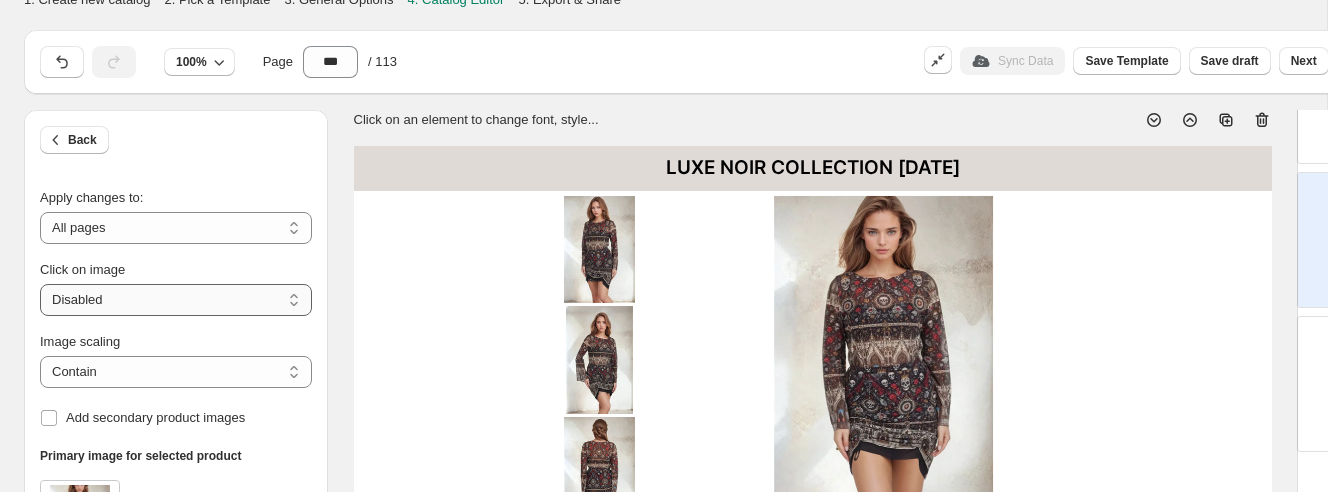 scroll, scrollTop: 0, scrollLeft: 0, axis: both 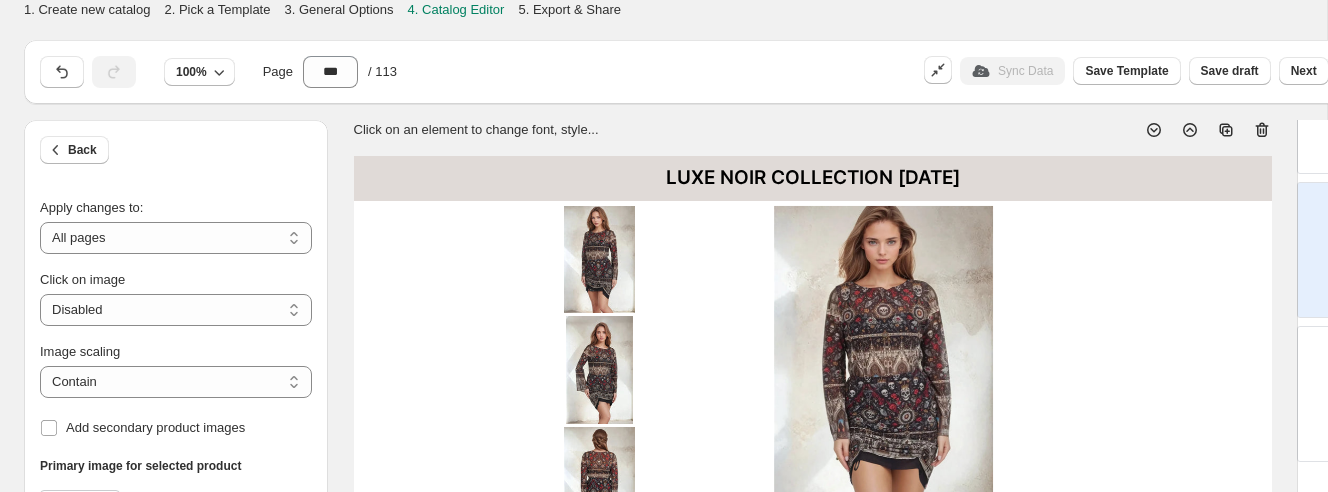 click on "LUXE NOIR COLLECTION
[DATE] Airi Gothic Inspired Top & Skirt Channel dark romance with this gothic-inspired tunic, crafted from sheer mesh fabric and featuring a striking cathedral window and skull print accented with vivid red roses. Designed with a soft, relaxed silhouette and finished with a subtle peplum hem, this piece effortlessly blends edgy and ethereal elements for a bold statement look.
Best for Height : 5'.3" and Above
Dimensions : Center Fr... SKU:  LX-1012-XS Top [PERSON_NAME] Serpent Skirt The skirt is a playful and feminine mini skirt with a layered, ruffled silhouette. It features a soft grey and white abstract print that adds texture and visual interest. The standout detail is the high-waisted corset-style waistband, complete with front lace-up ties that enhance its structured, vintage-inspired look. The tiered ruffles create movement and volume, giving the skirt a flirty, dynami... SKU:  LX-1029-0 Skirt" at bounding box center [813, 750] 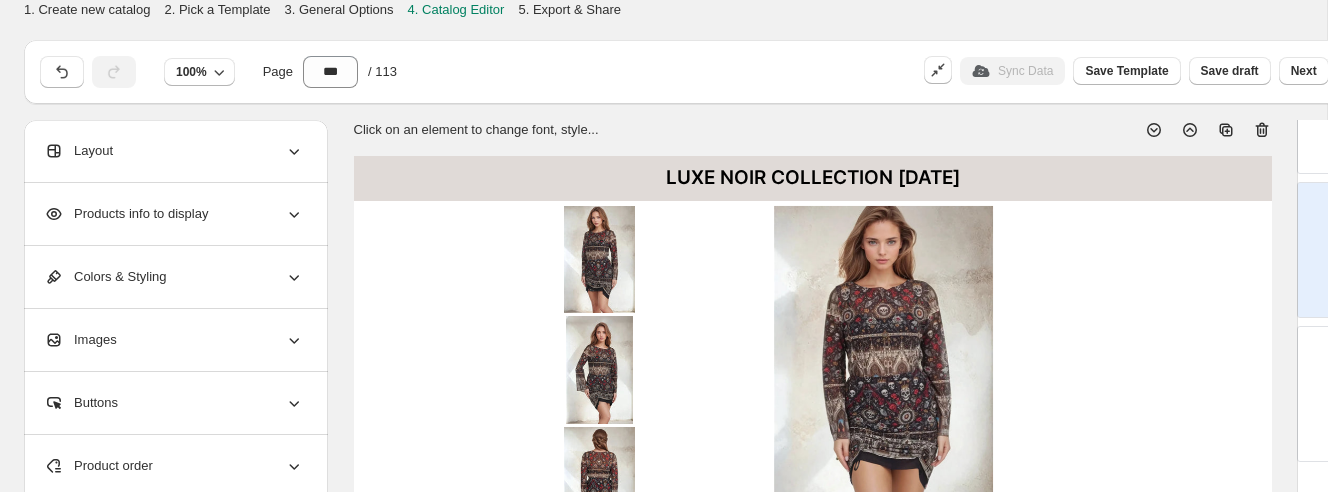 click on "Layout" at bounding box center [174, 151] 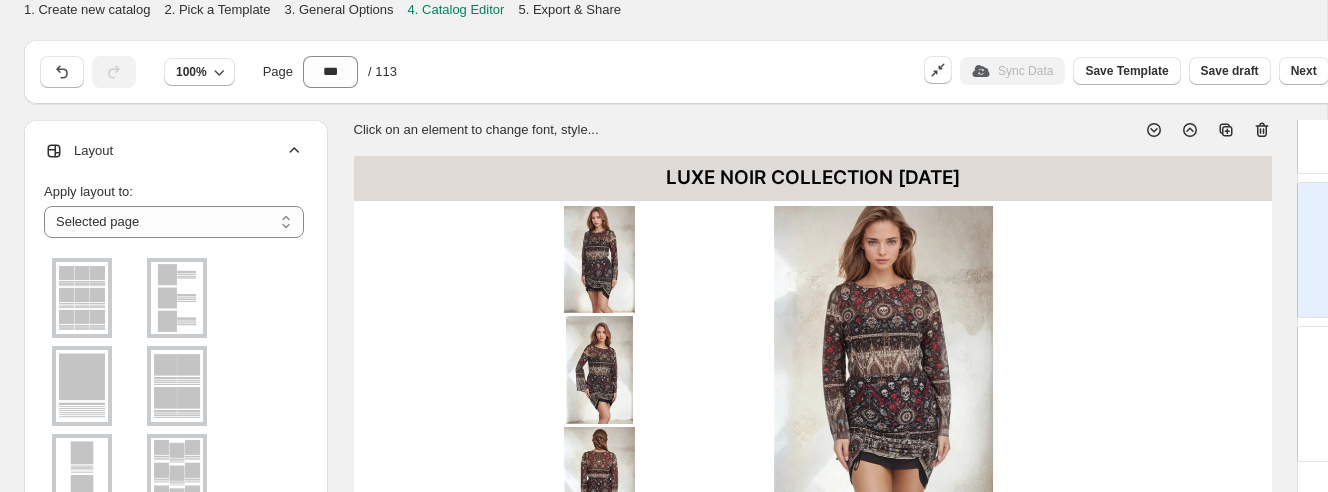 click at bounding box center [82, 386] 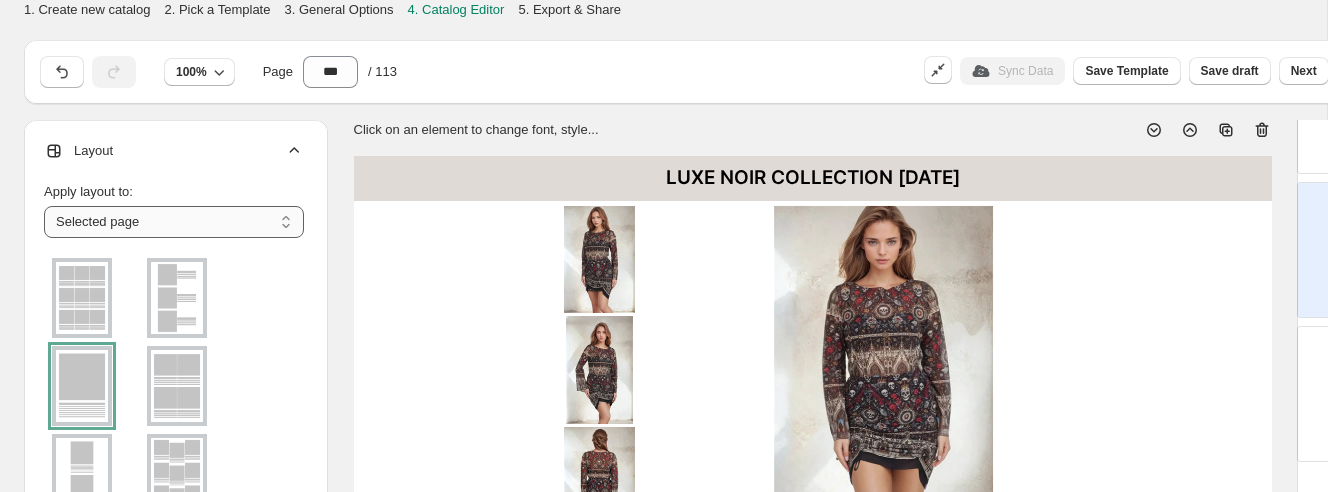 click on "**********" at bounding box center (174, 222) 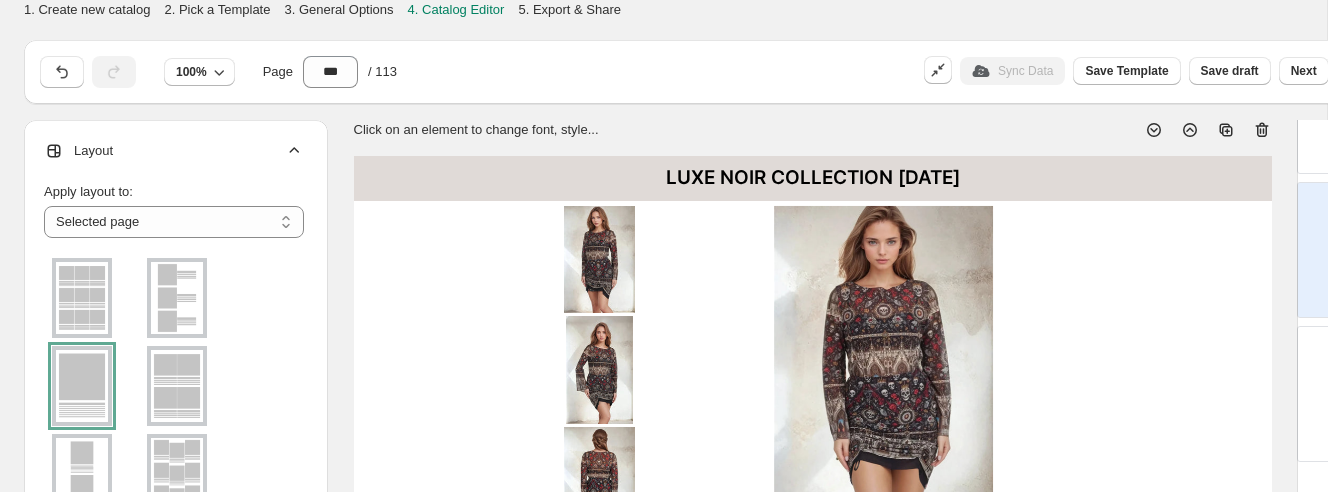 click at bounding box center (82, 386) 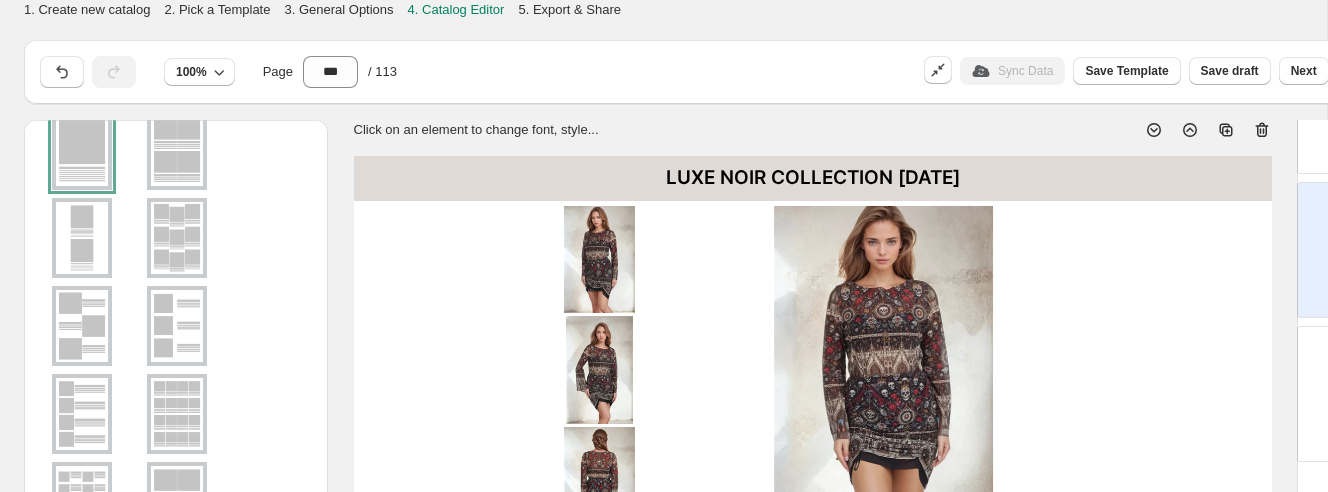 scroll, scrollTop: 437, scrollLeft: 0, axis: vertical 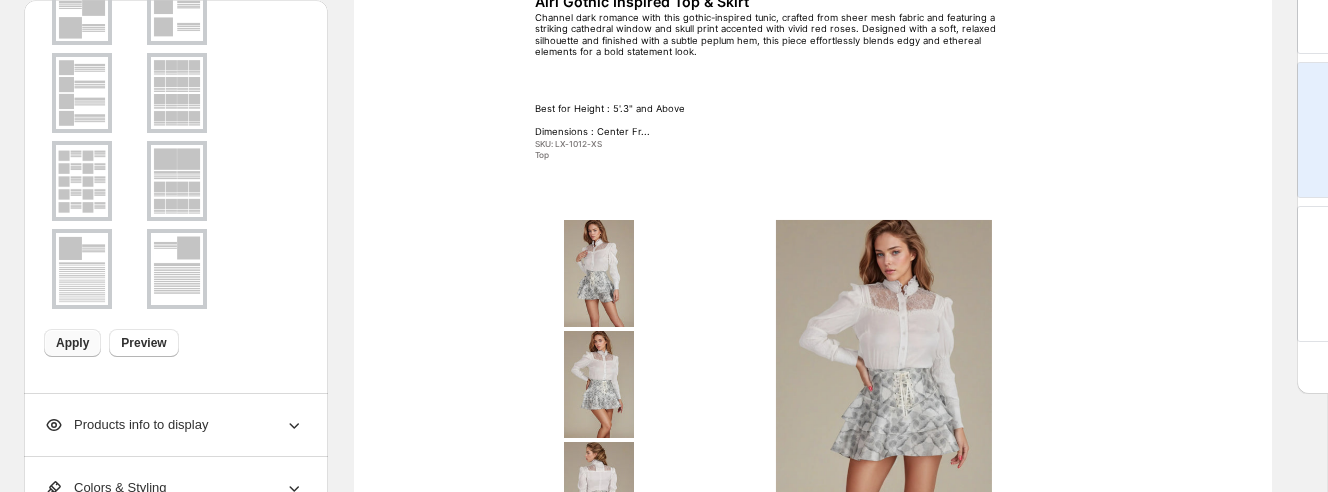 click on "Apply" at bounding box center (72, 343) 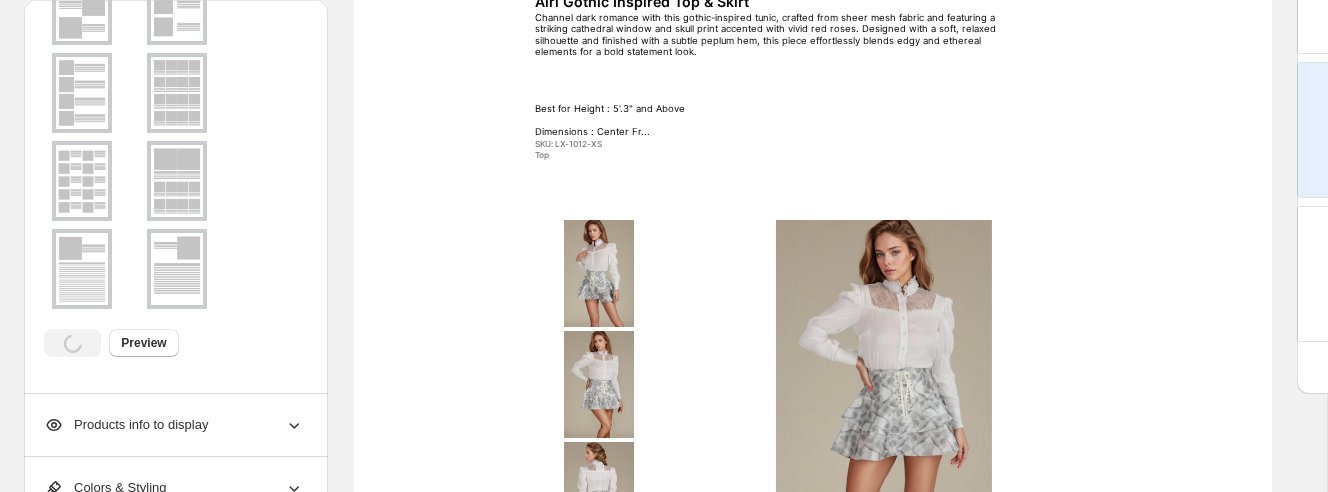scroll, scrollTop: 16154, scrollLeft: 0, axis: vertical 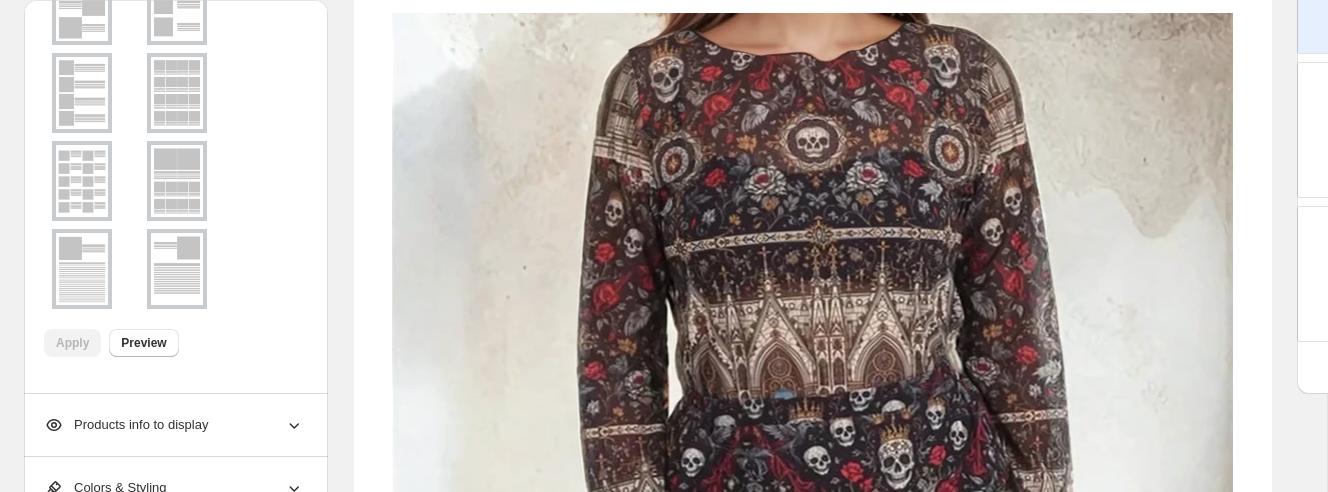 click at bounding box center [812, 371] 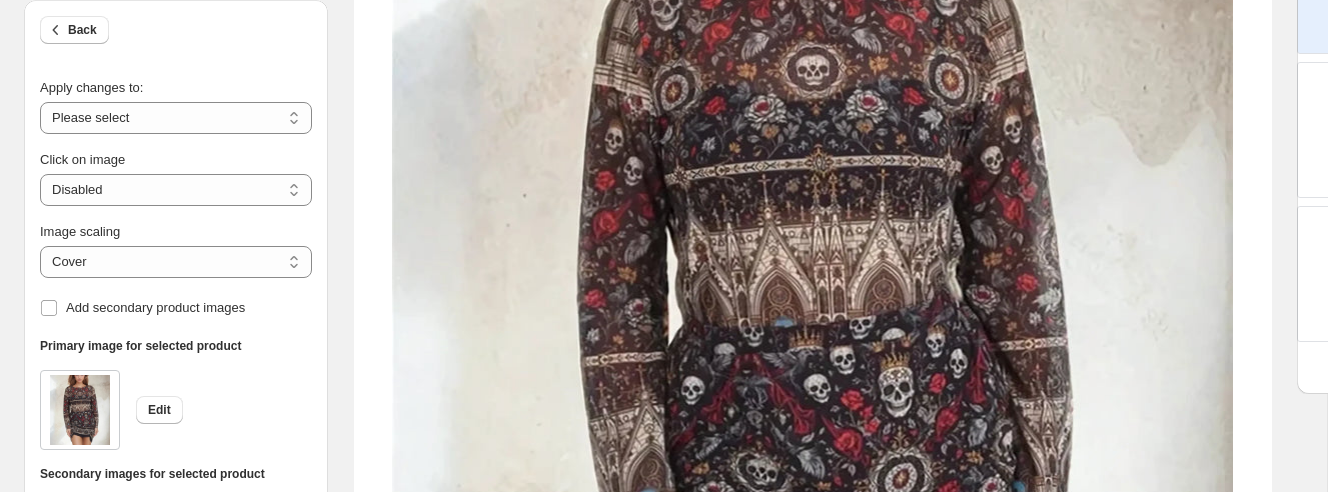 scroll, scrollTop: 272, scrollLeft: 0, axis: vertical 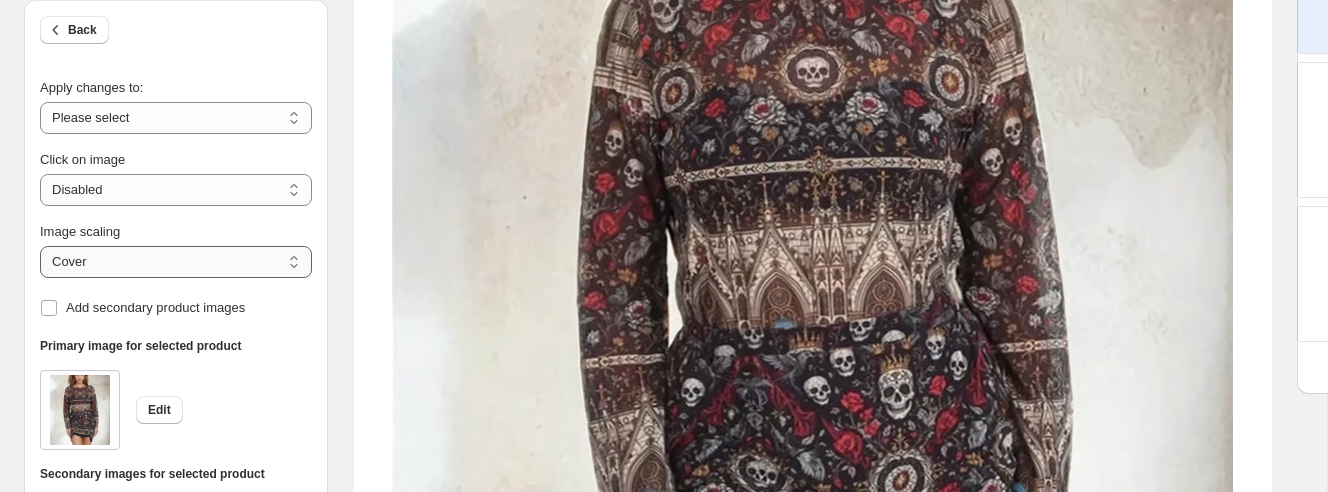 click on "***** *******" at bounding box center [176, 262] 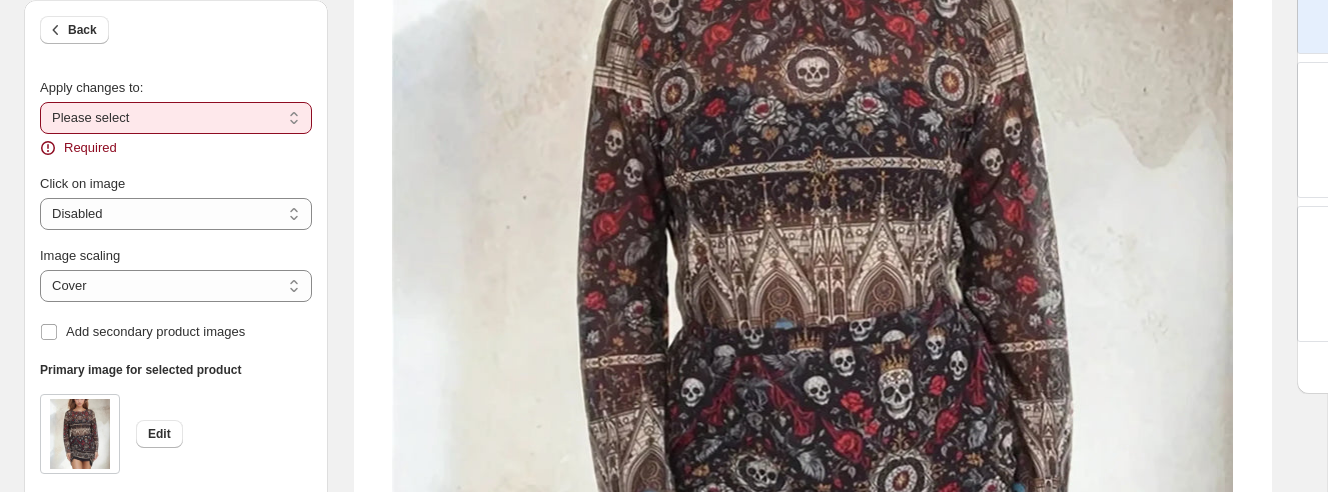 click on "**********" at bounding box center (176, 118) 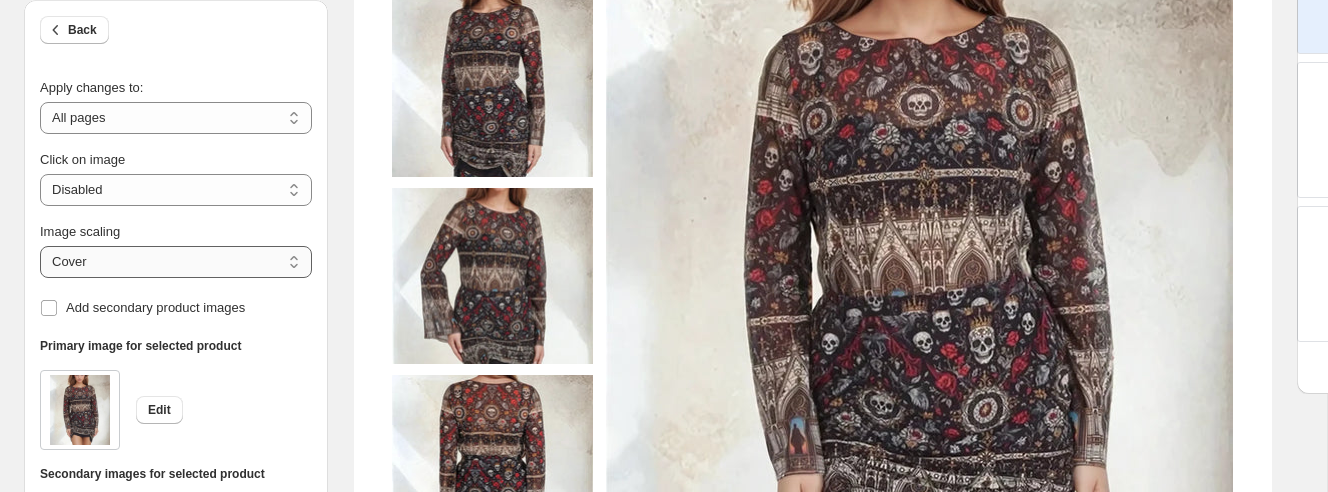 click on "***** *******" at bounding box center (176, 262) 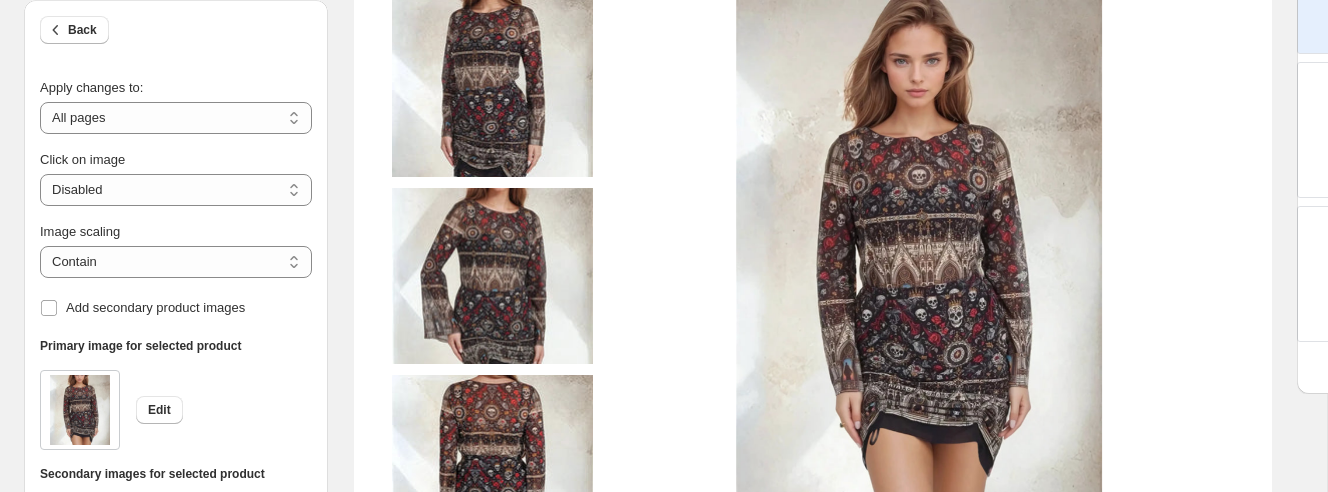 click on "Primary image for selected product" at bounding box center [176, 346] 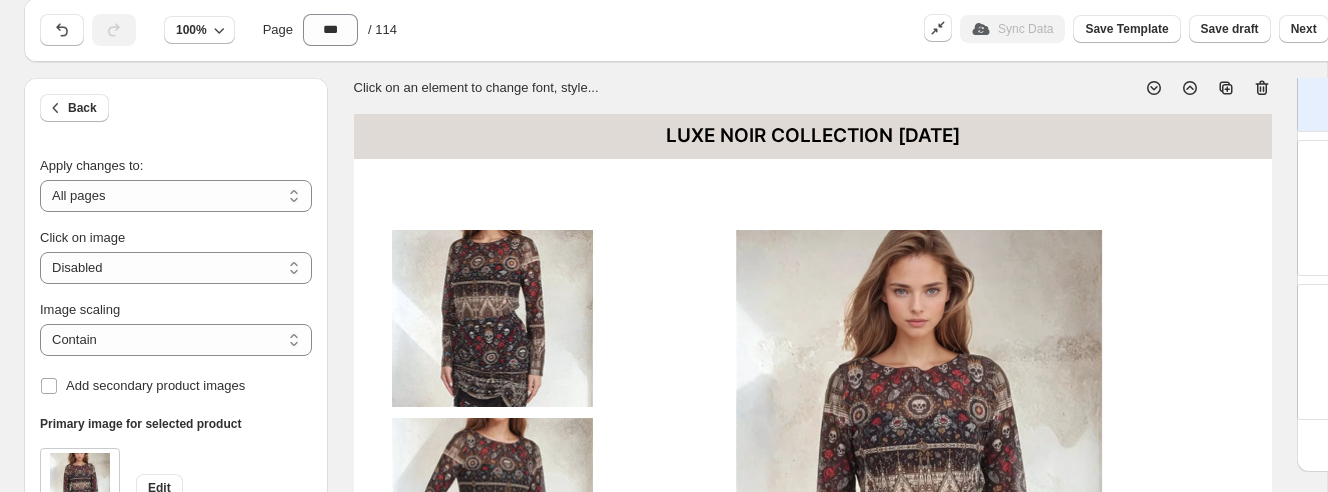 scroll, scrollTop: 0, scrollLeft: 0, axis: both 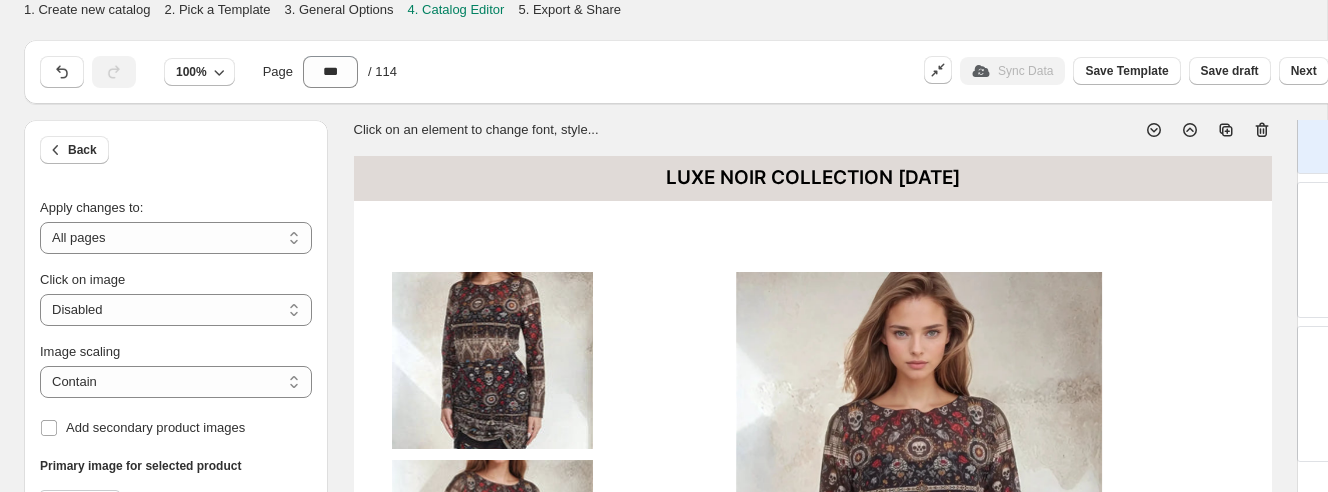 click at bounding box center (492, 360) 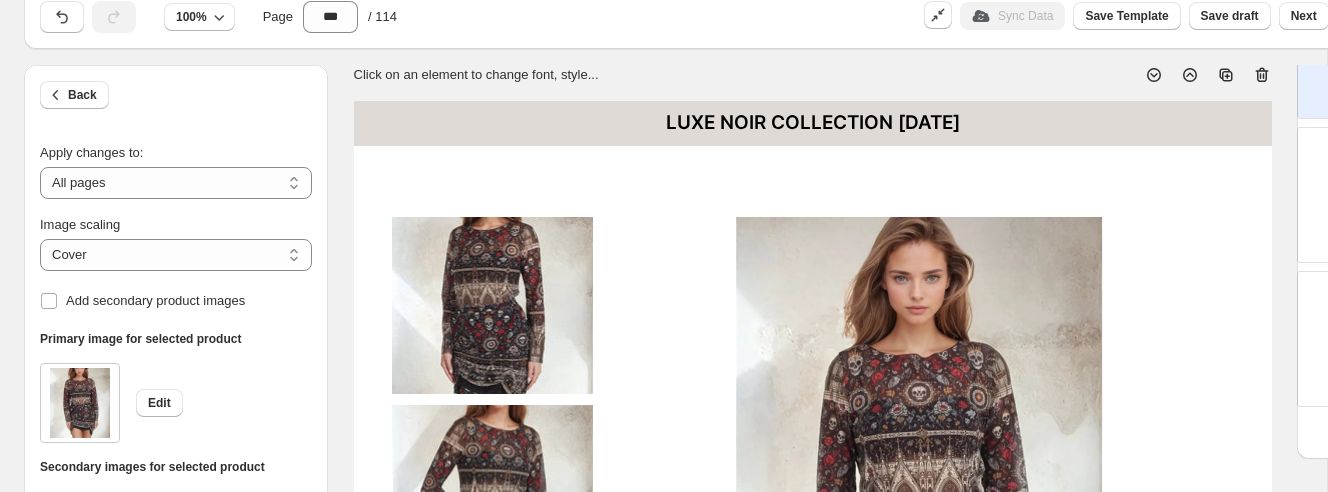 scroll, scrollTop: 58, scrollLeft: 0, axis: vertical 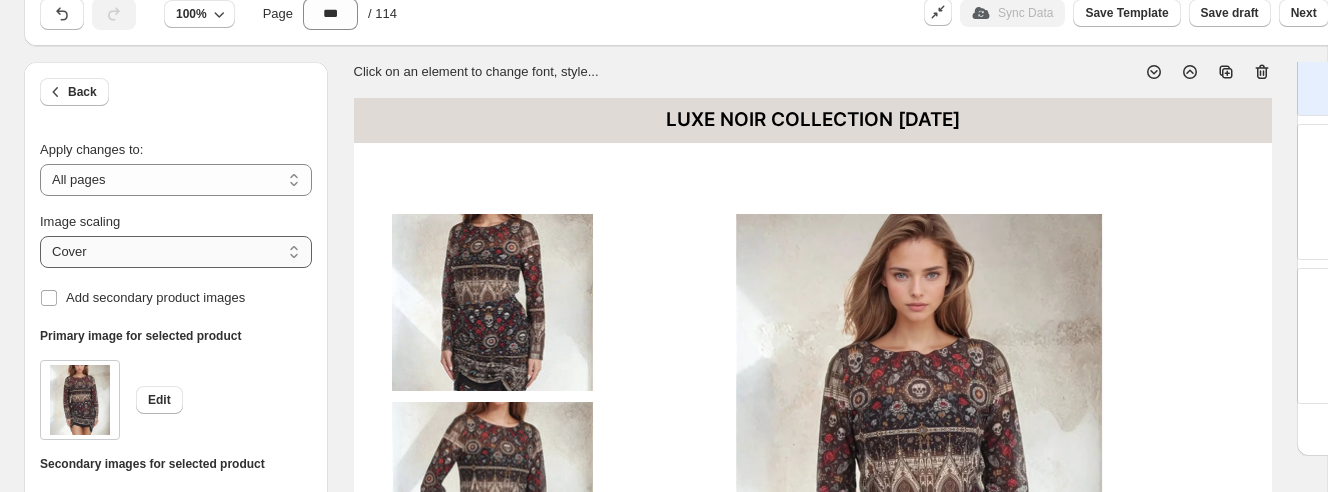 click on "***** *******" at bounding box center (176, 252) 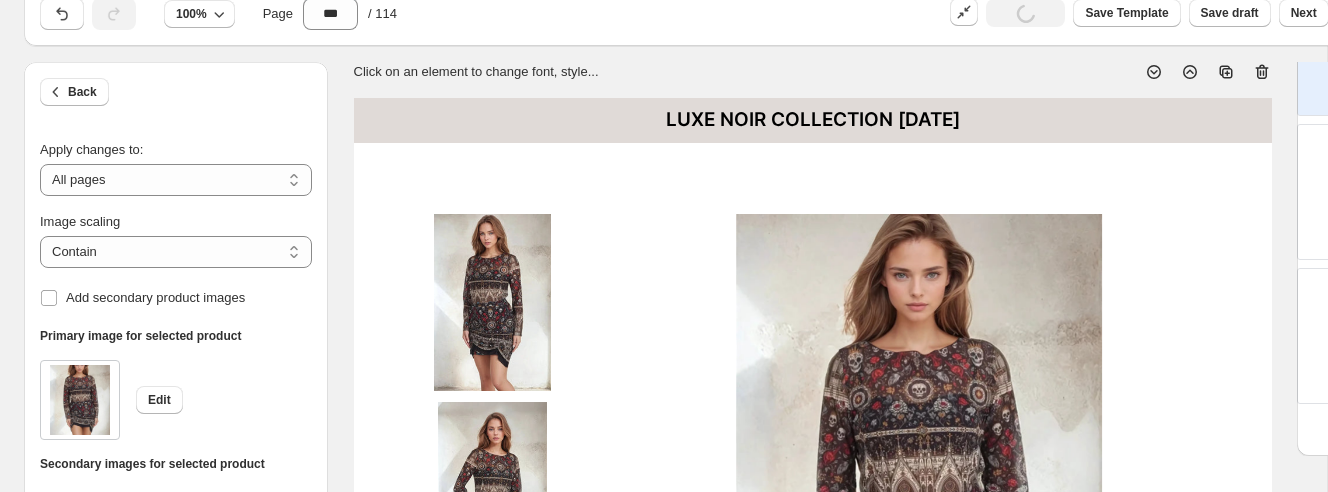 click on "Primary image for selected product Edit Secondary images for selected product Select images: Add image" at bounding box center [176, 536] 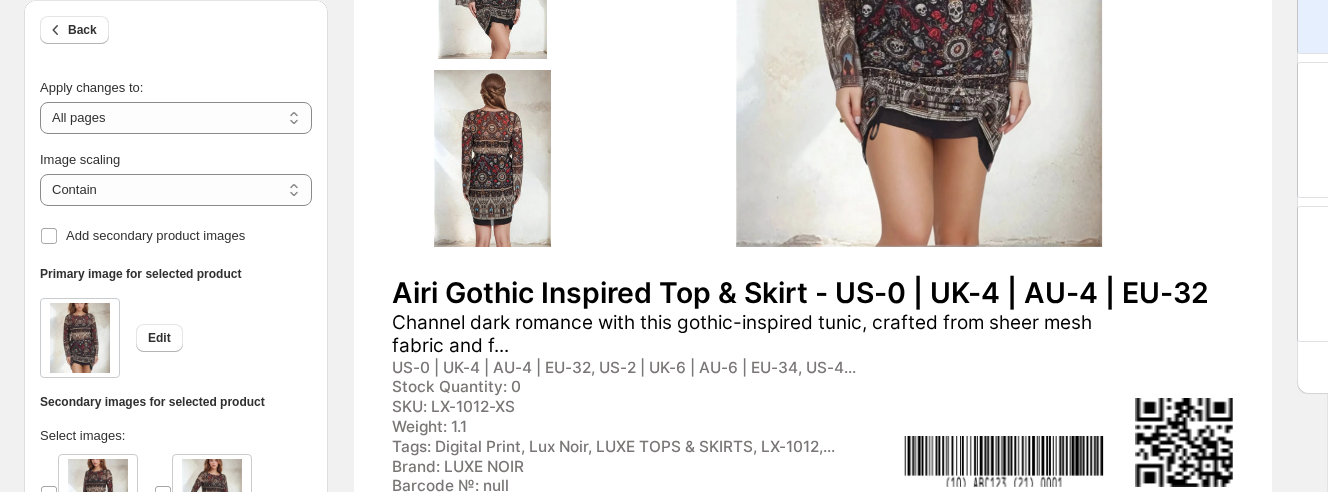 scroll, scrollTop: 767, scrollLeft: 0, axis: vertical 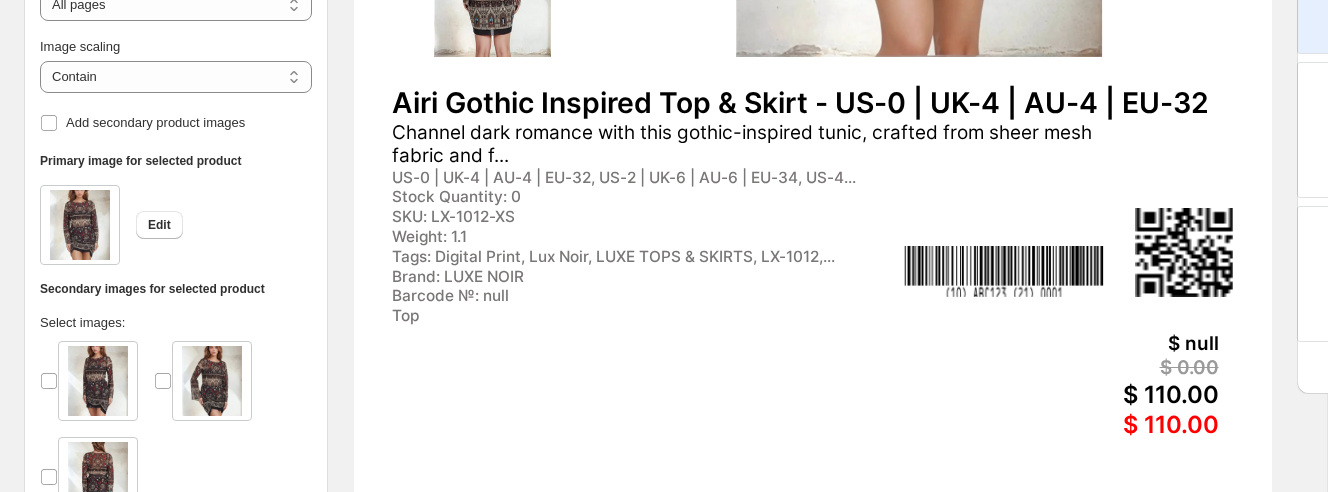 click on "SKU:  LX-1012-XS" at bounding box center (644, 217) 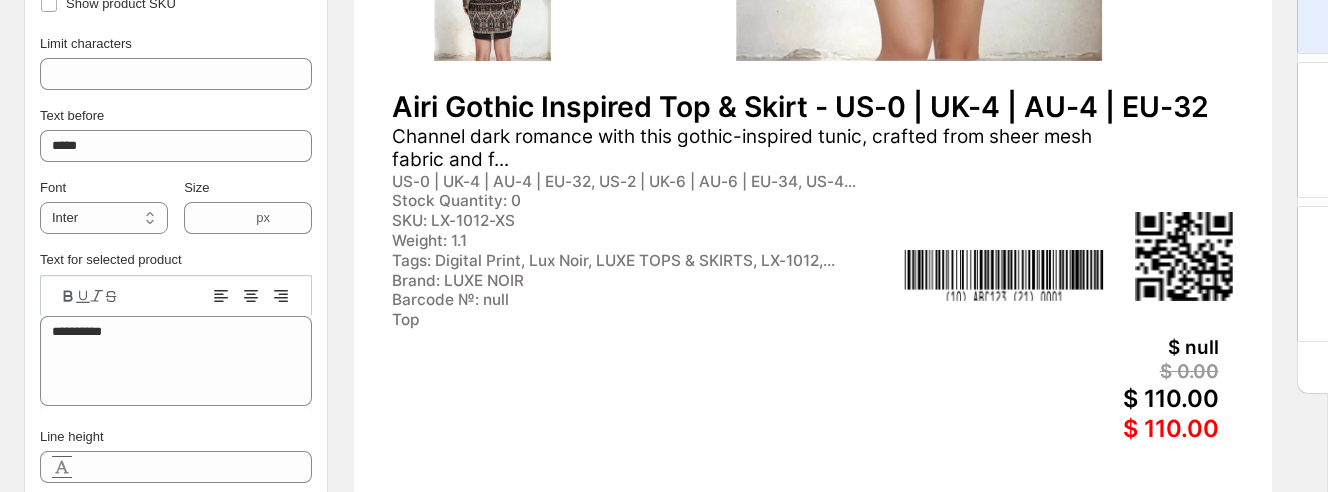 scroll, scrollTop: 739, scrollLeft: 0, axis: vertical 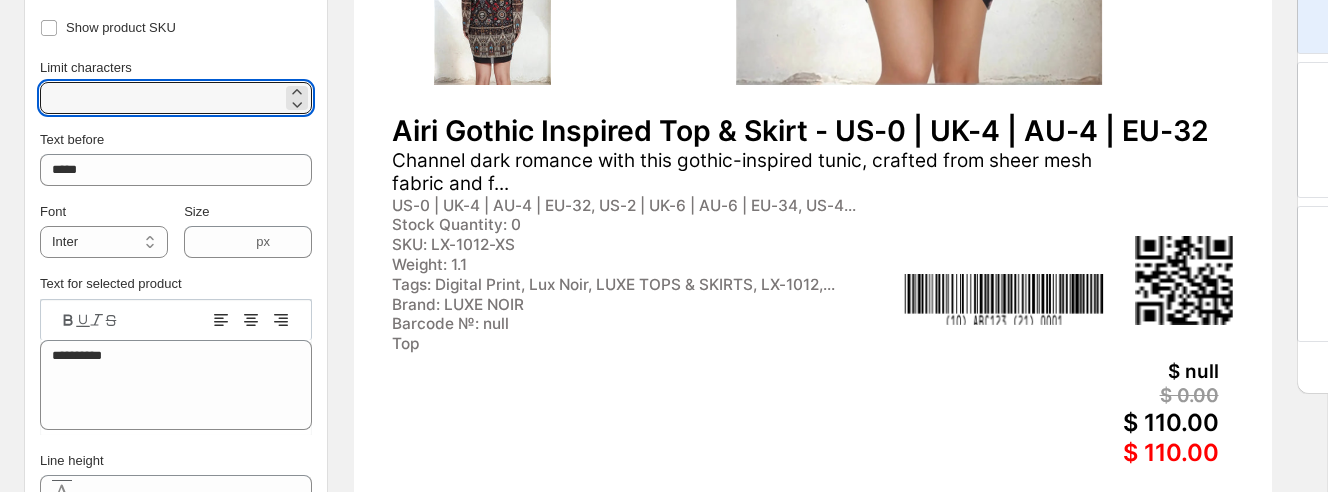 drag, startPoint x: 74, startPoint y: 100, endPoint x: 11, endPoint y: 88, distance: 64.132675 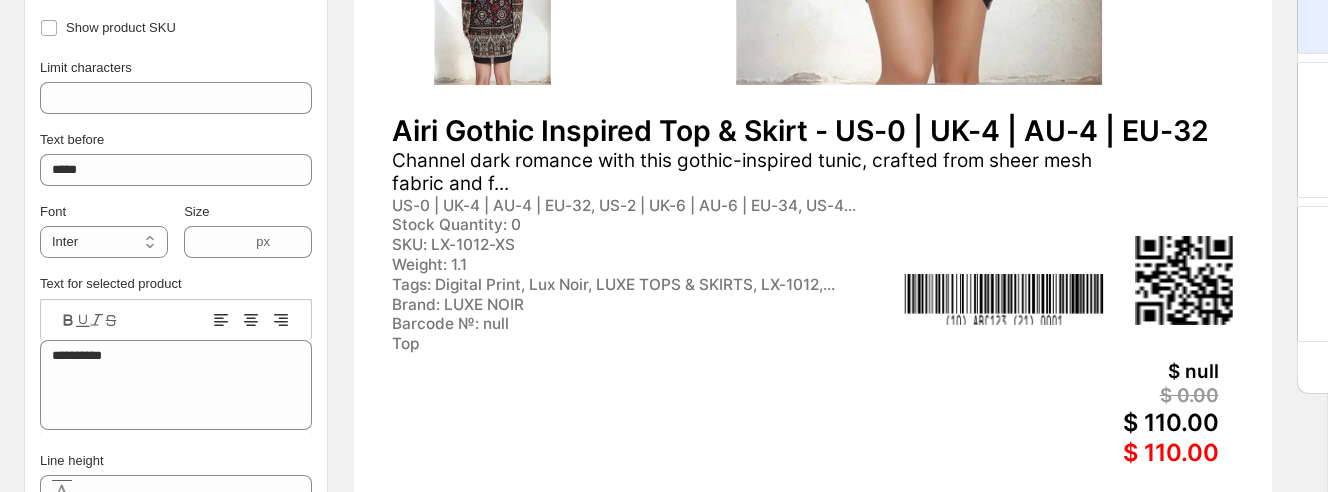 click at bounding box center (1184, 280) 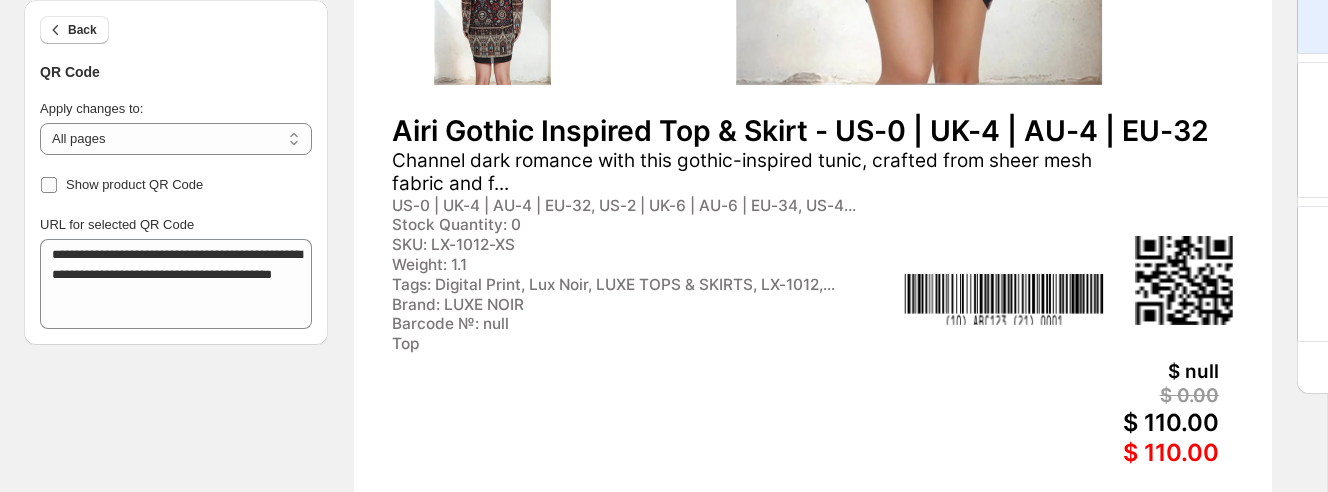 click on "**********" at bounding box center [176, 264] 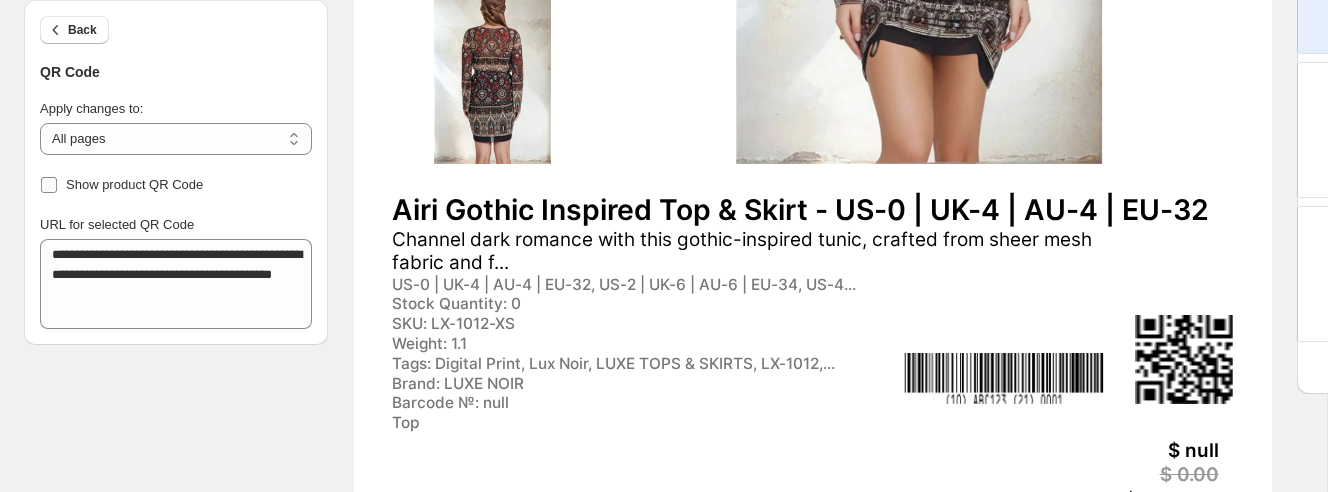 click on "Show product QR Code" at bounding box center [134, 184] 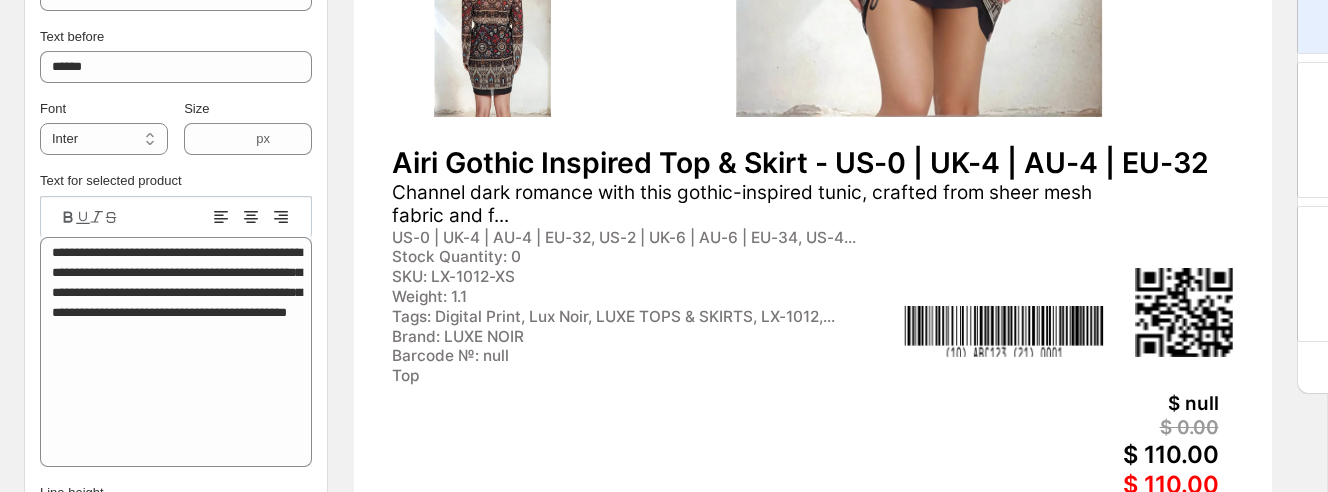 scroll, scrollTop: 775, scrollLeft: 0, axis: vertical 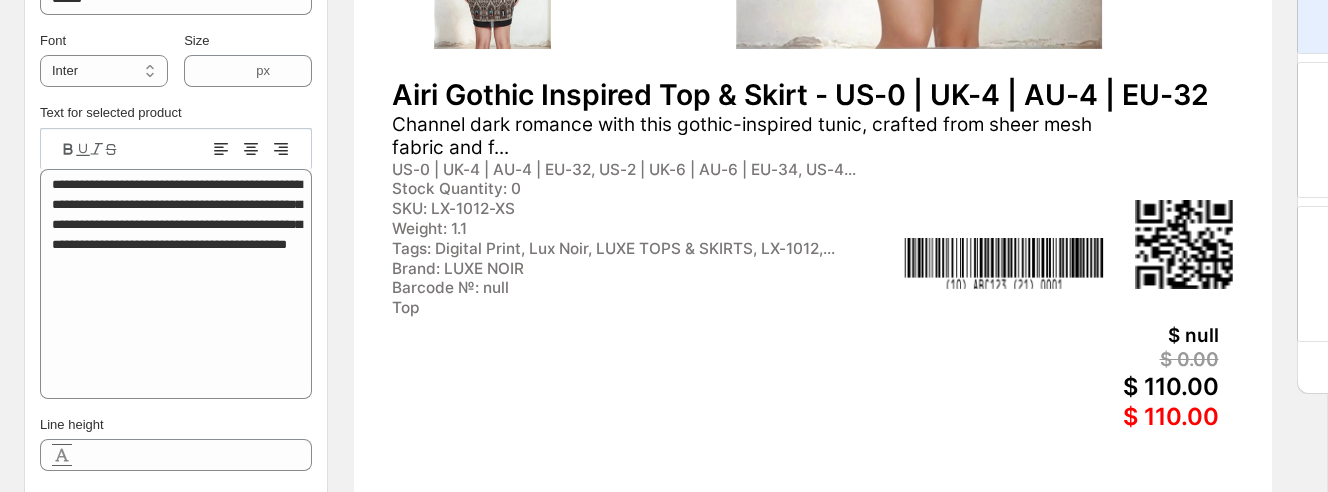 click at bounding box center [1184, 244] 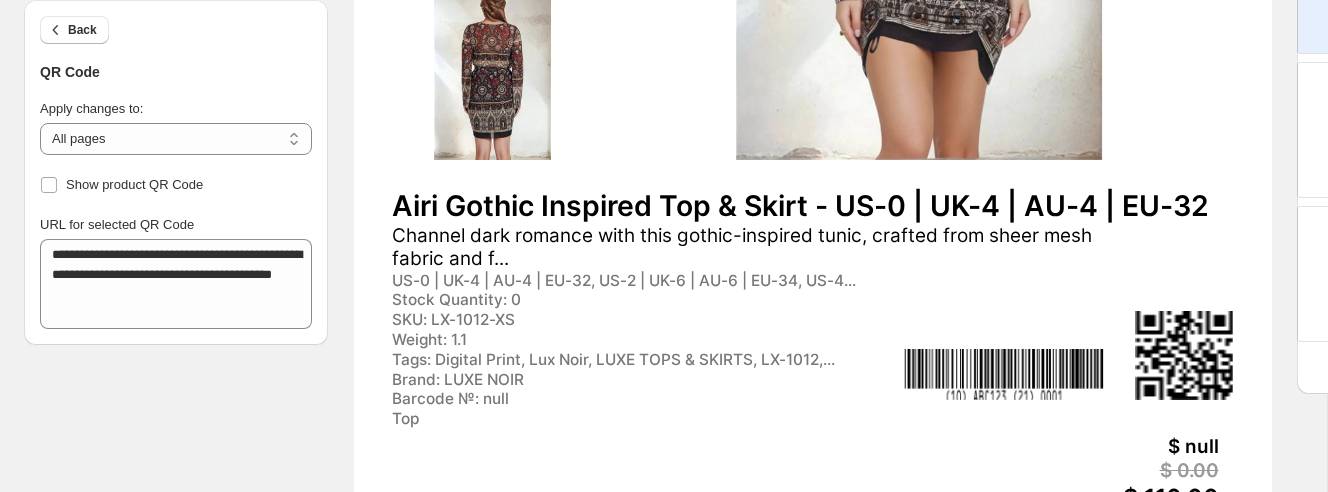 scroll, scrollTop: 665, scrollLeft: 0, axis: vertical 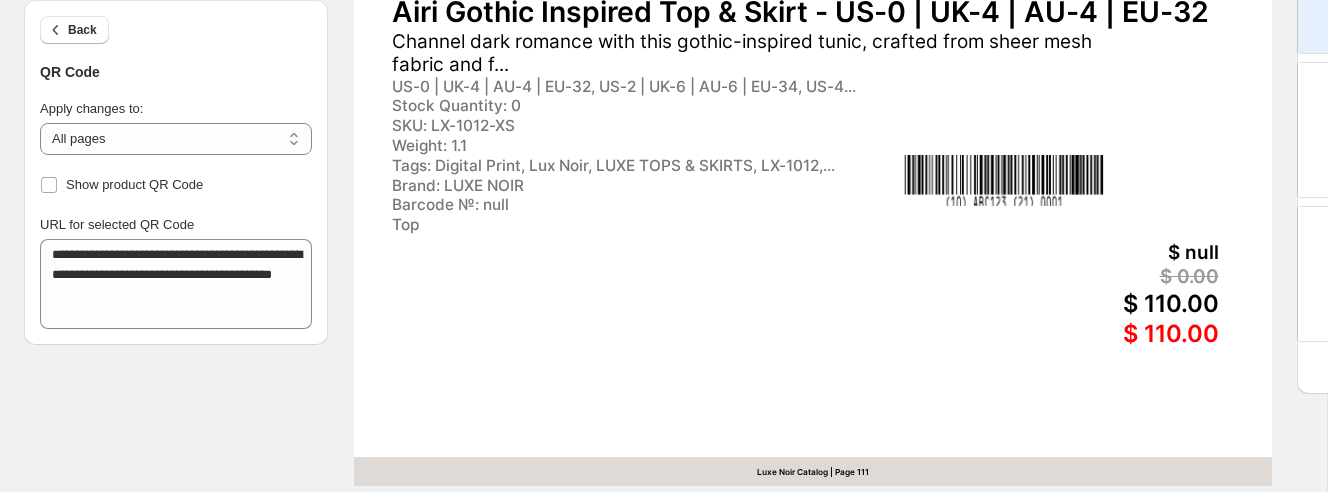 click on "$ 110.00" at bounding box center (1011, 304) 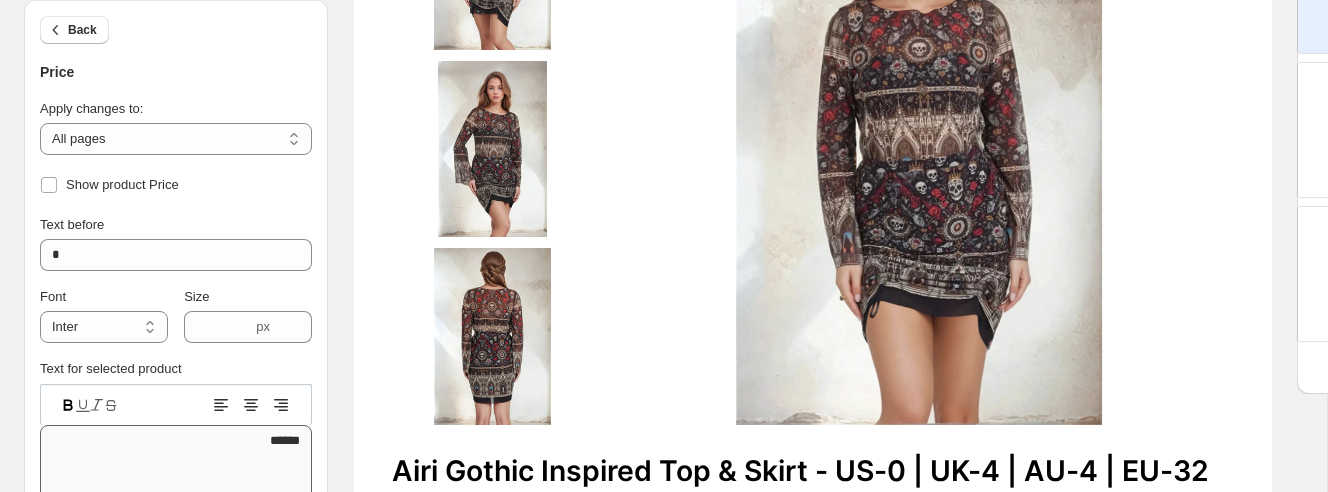 scroll, scrollTop: 325, scrollLeft: 0, axis: vertical 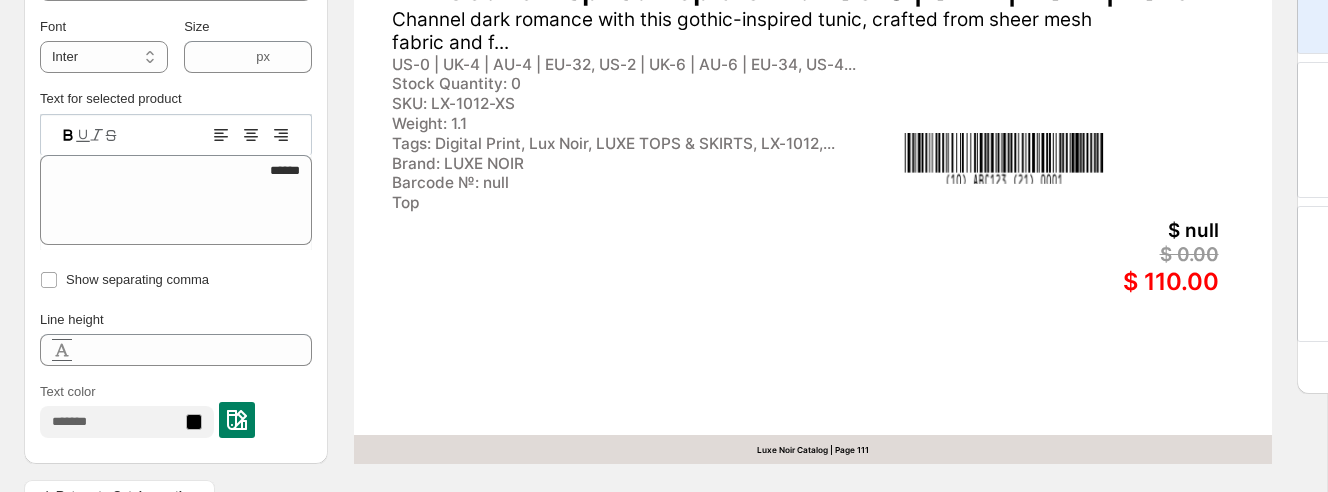 click on "$ 110.00" at bounding box center [1011, 282] 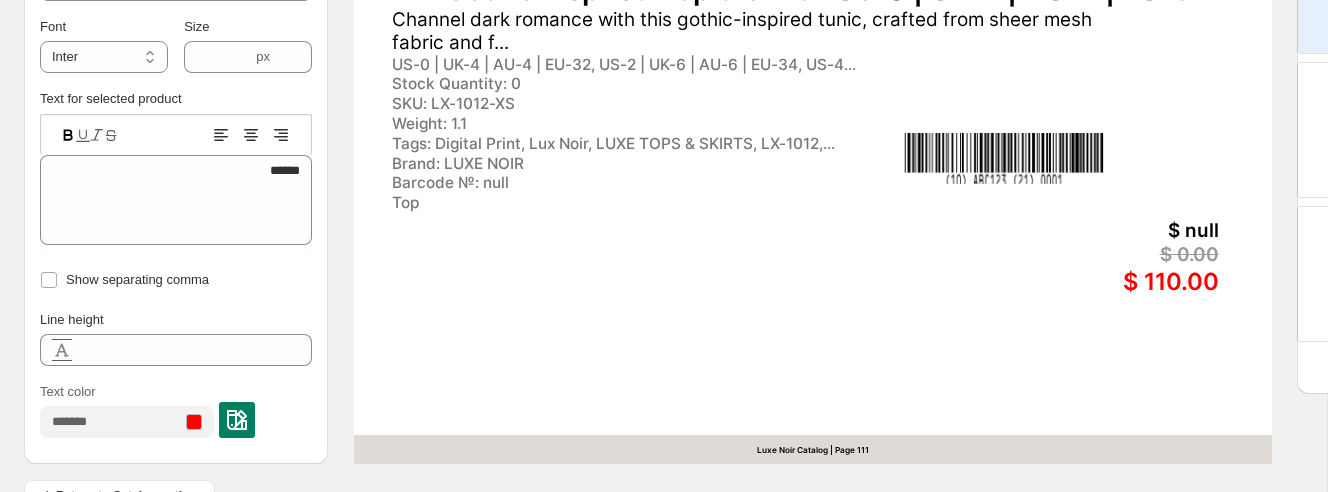 click on "$ 110.00" at bounding box center [1011, 282] 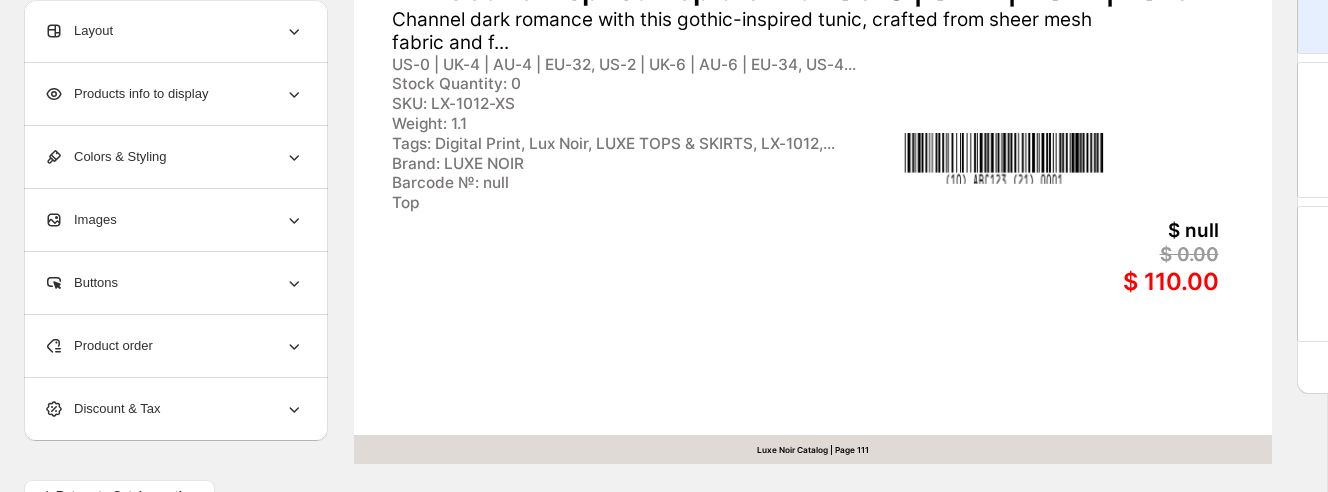 scroll, scrollTop: 852, scrollLeft: 0, axis: vertical 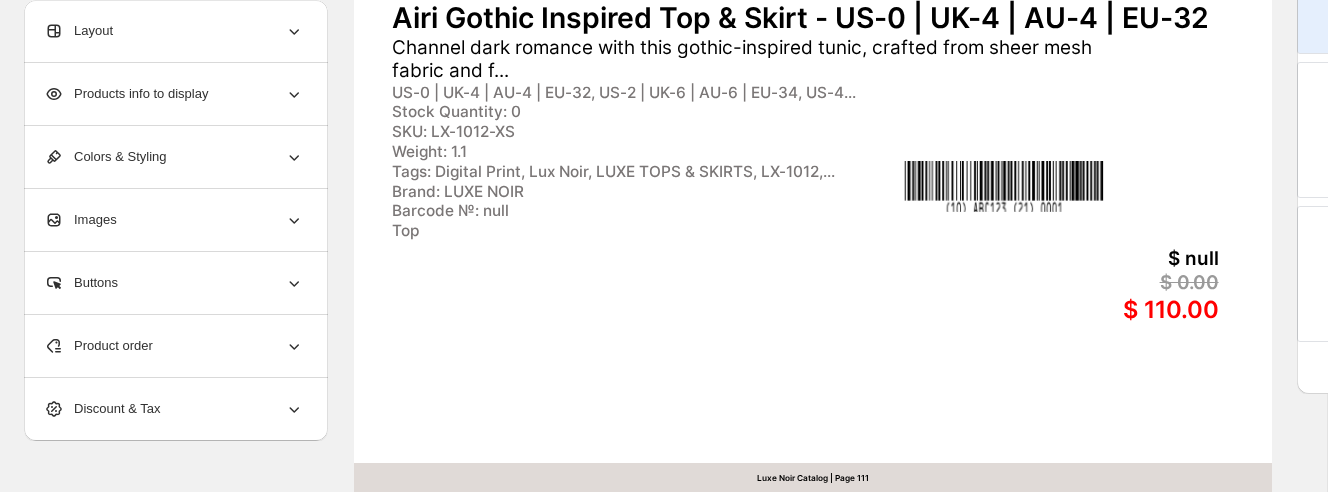 click on "Products info to display" at bounding box center [174, 94] 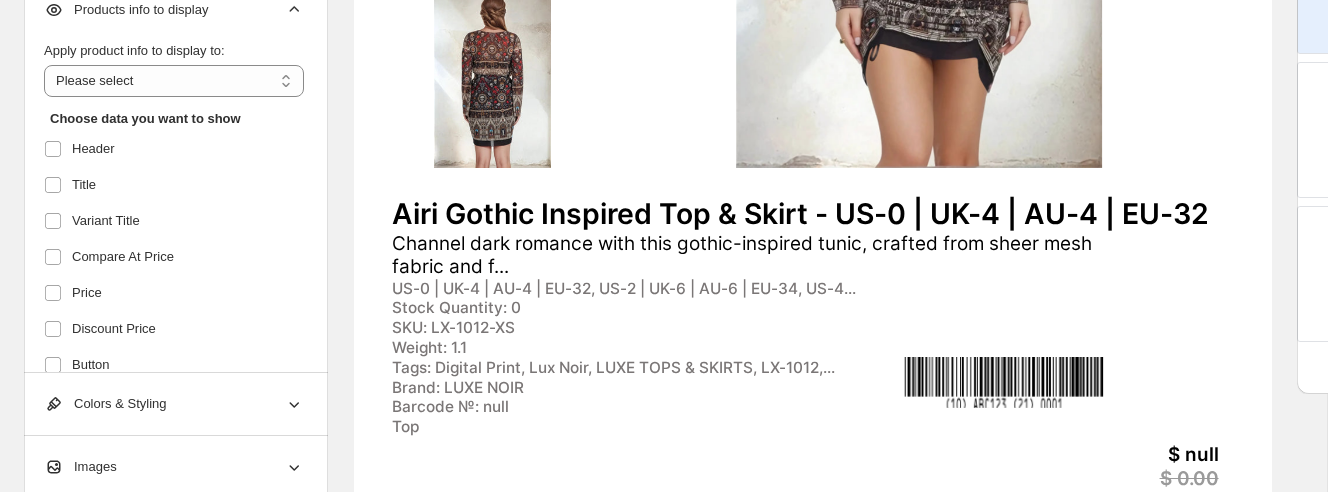 scroll, scrollTop: 604, scrollLeft: 0, axis: vertical 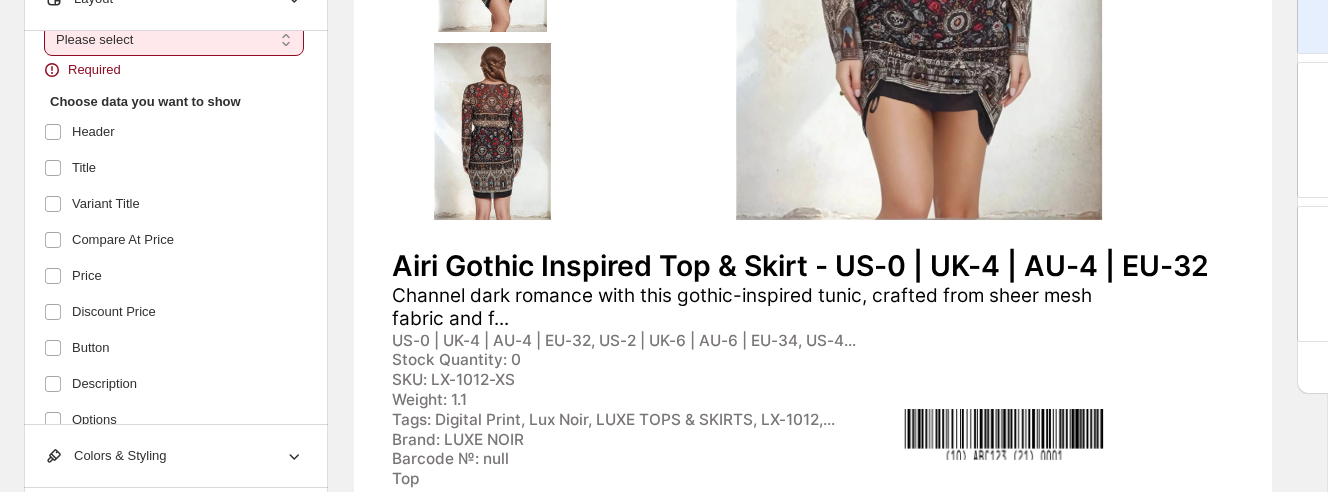click on "**********" at bounding box center [174, 40] 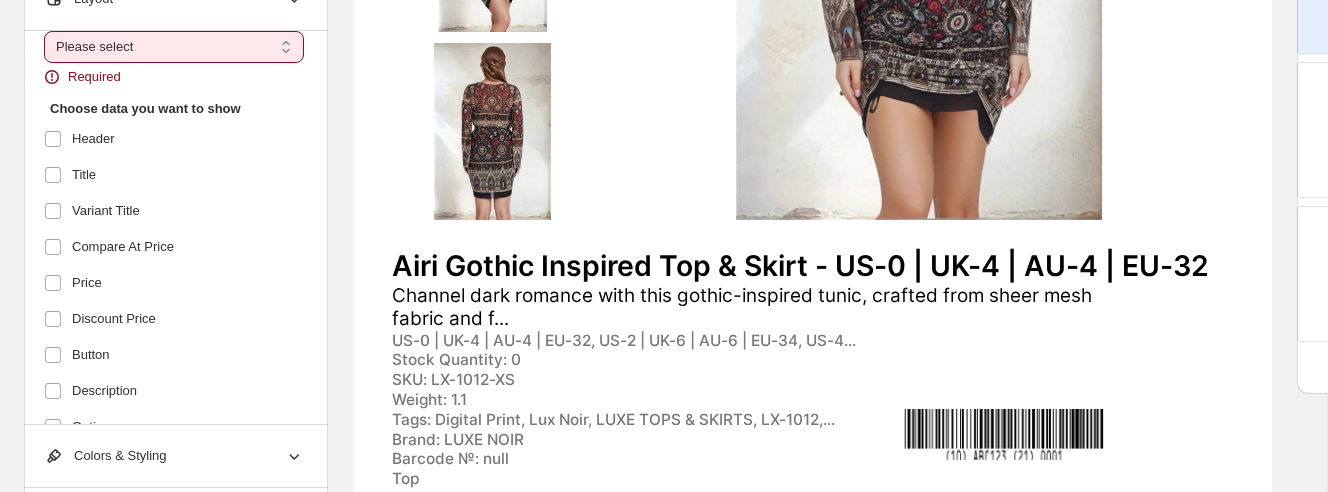 select on "*********" 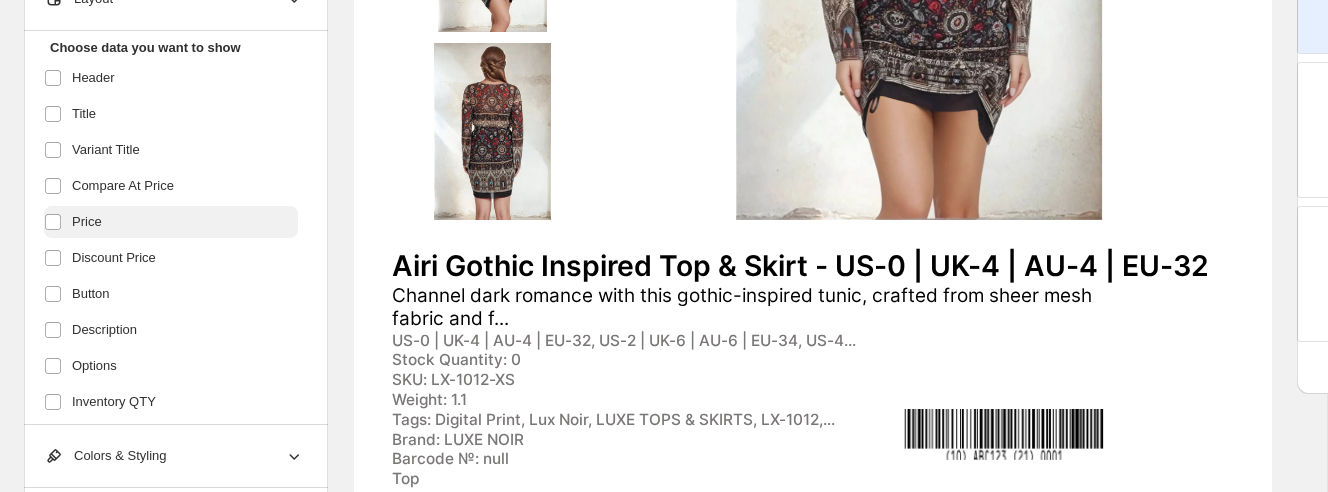 scroll, scrollTop: 127, scrollLeft: 0, axis: vertical 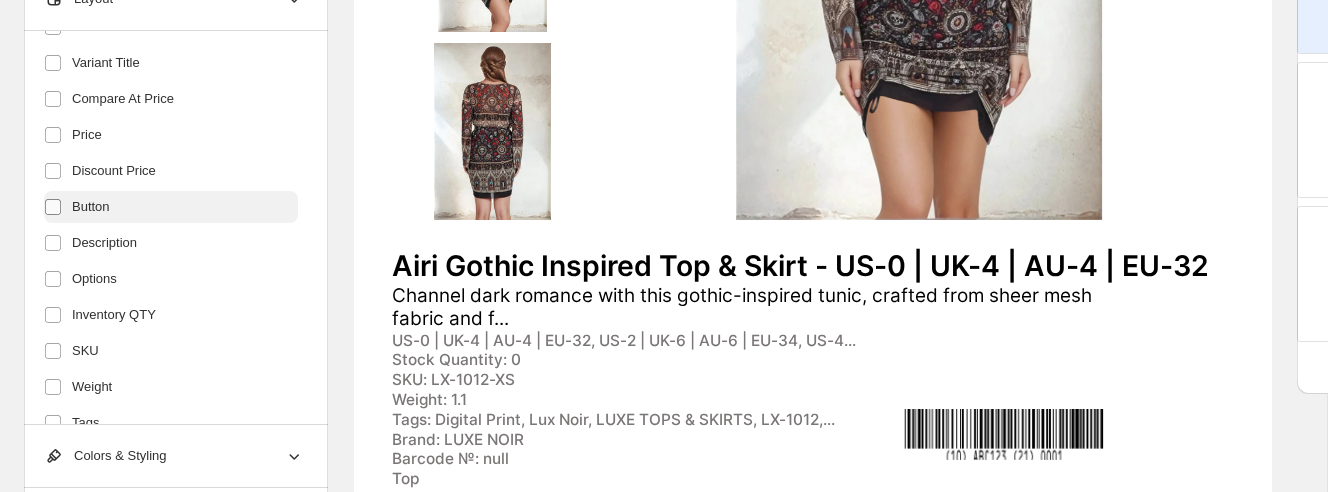 click at bounding box center [53, 207] 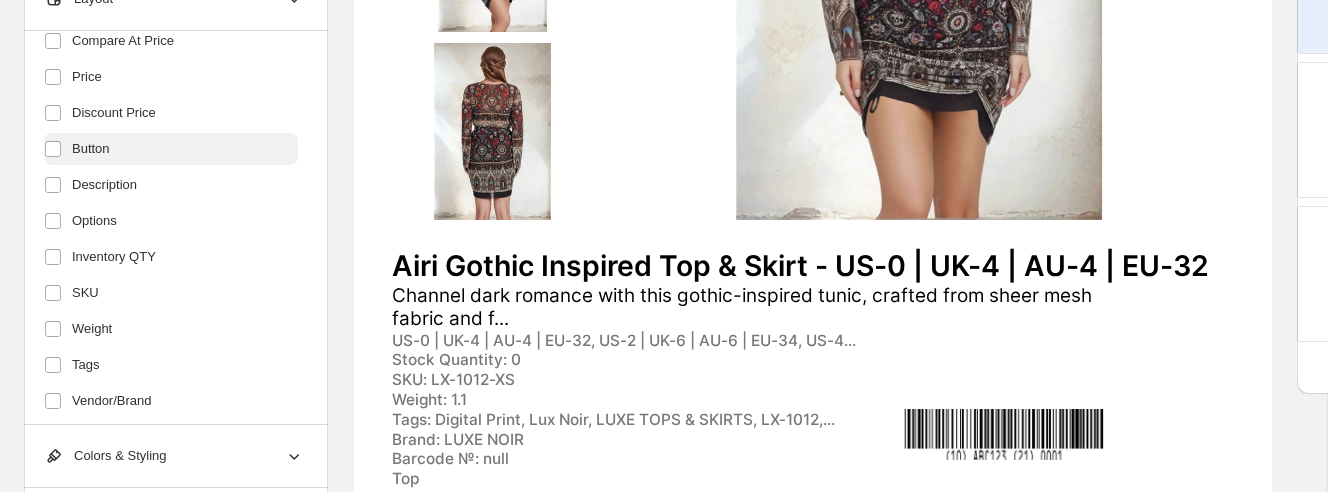 scroll, scrollTop: 267, scrollLeft: 0, axis: vertical 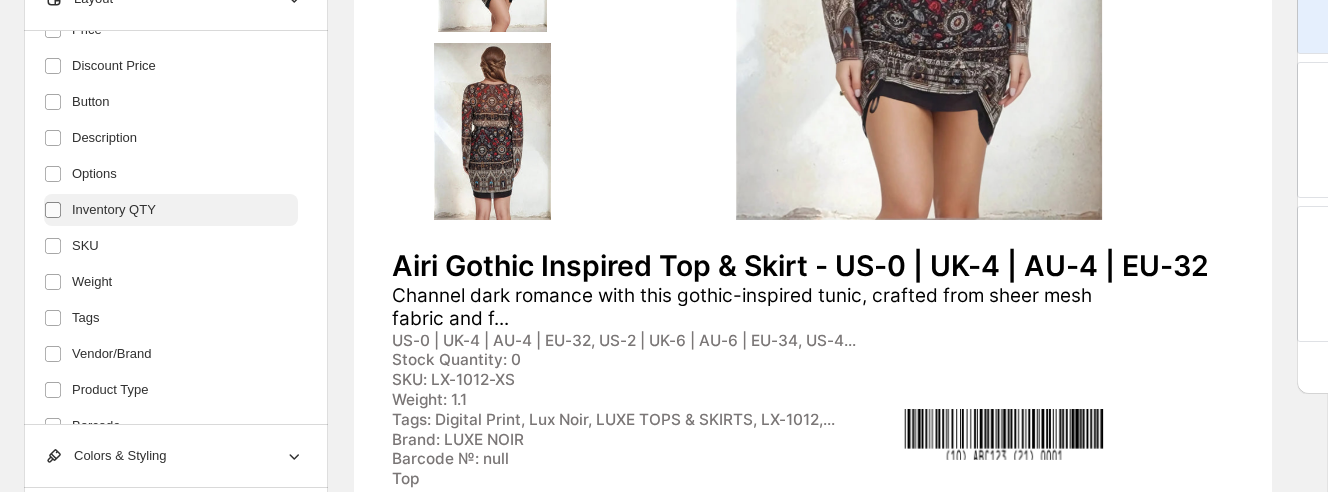 click at bounding box center [53, 210] 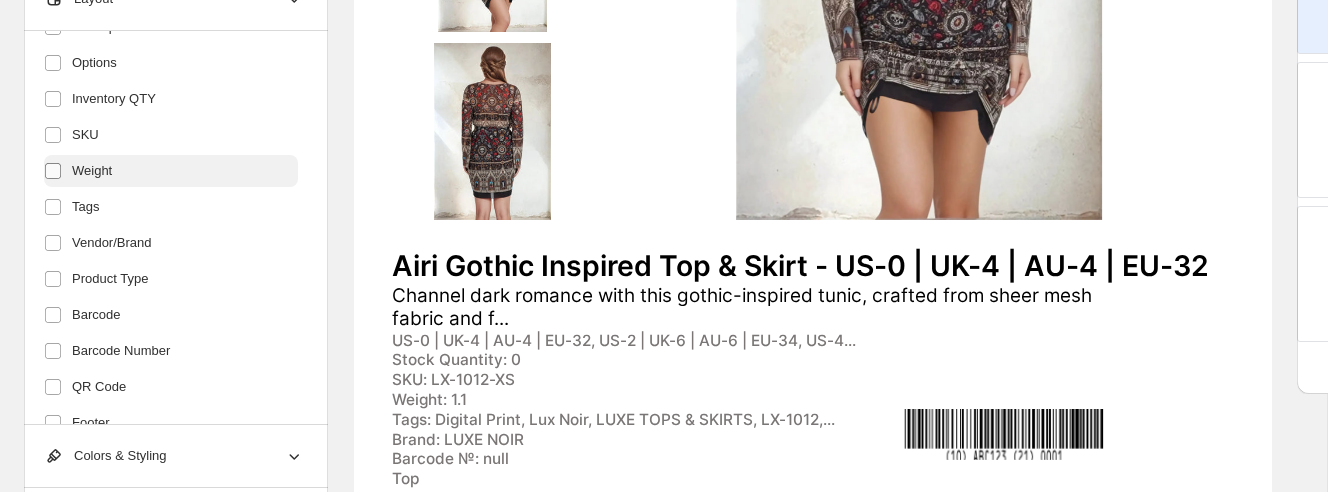 scroll, scrollTop: 427, scrollLeft: 0, axis: vertical 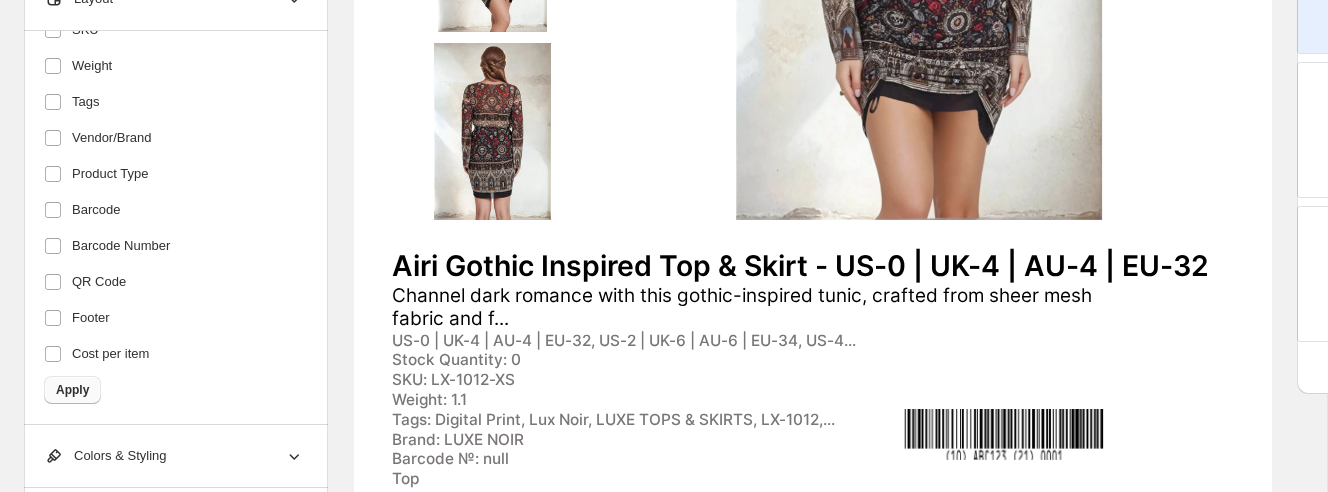 click on "Apply" at bounding box center [72, 390] 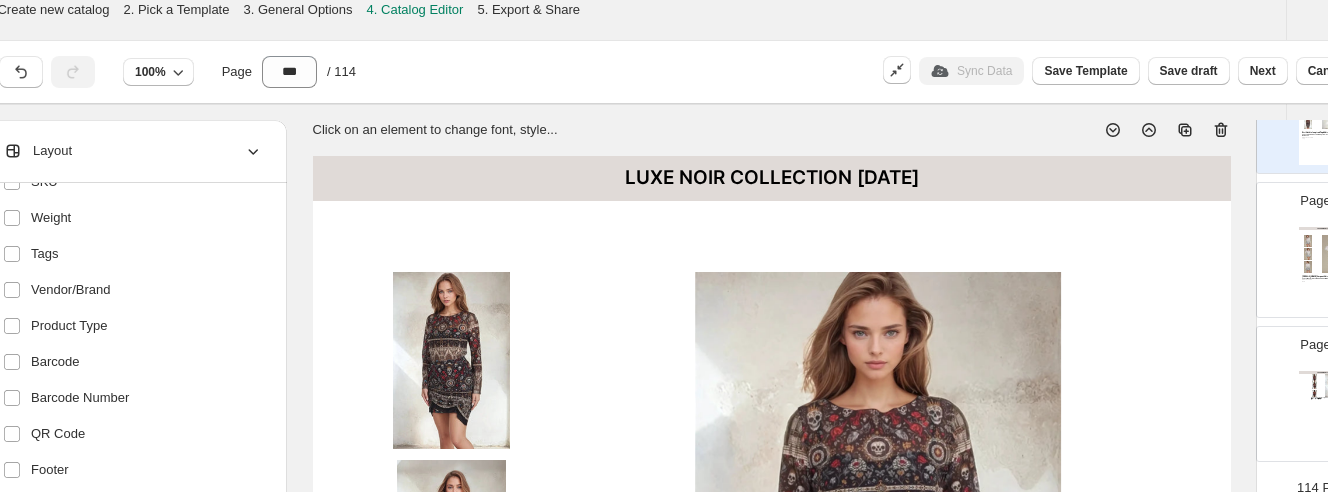 scroll, scrollTop: 0, scrollLeft: 113, axis: horizontal 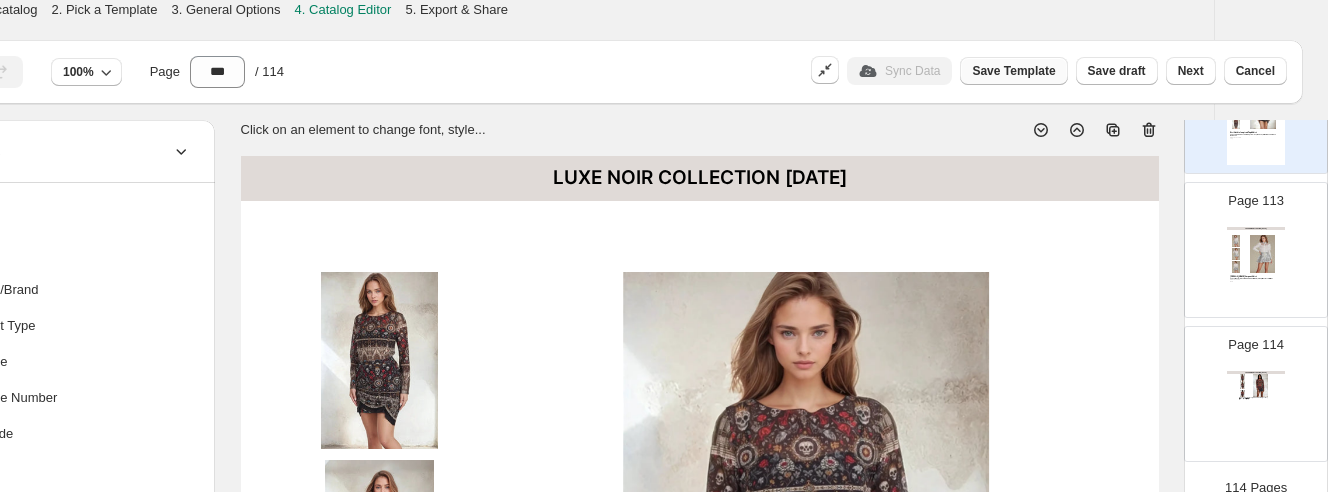 click on "Save Template" at bounding box center [1013, 71] 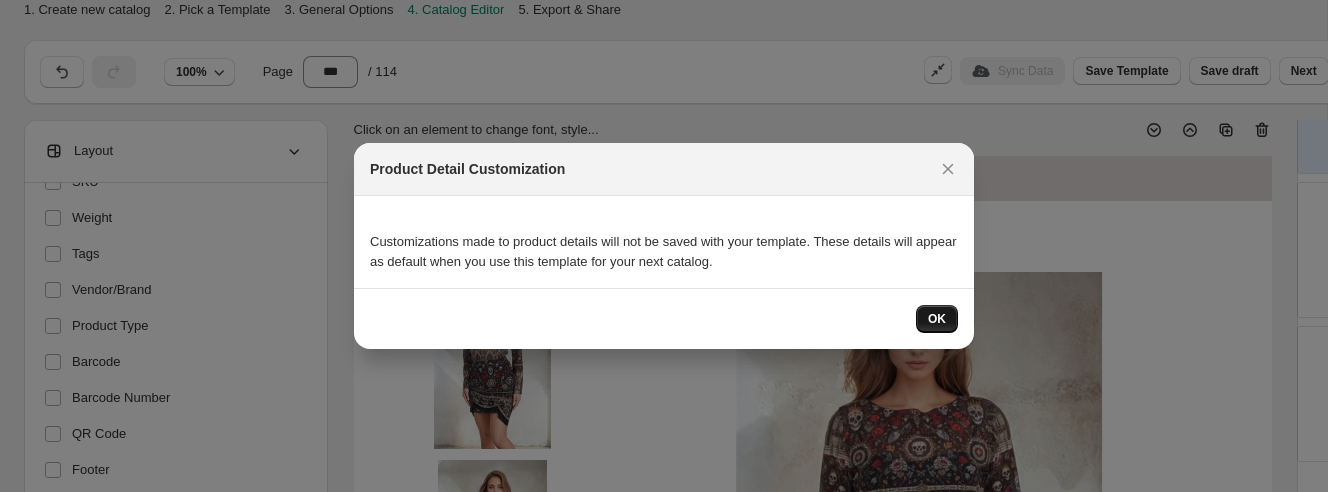 click on "OK" at bounding box center [937, 319] 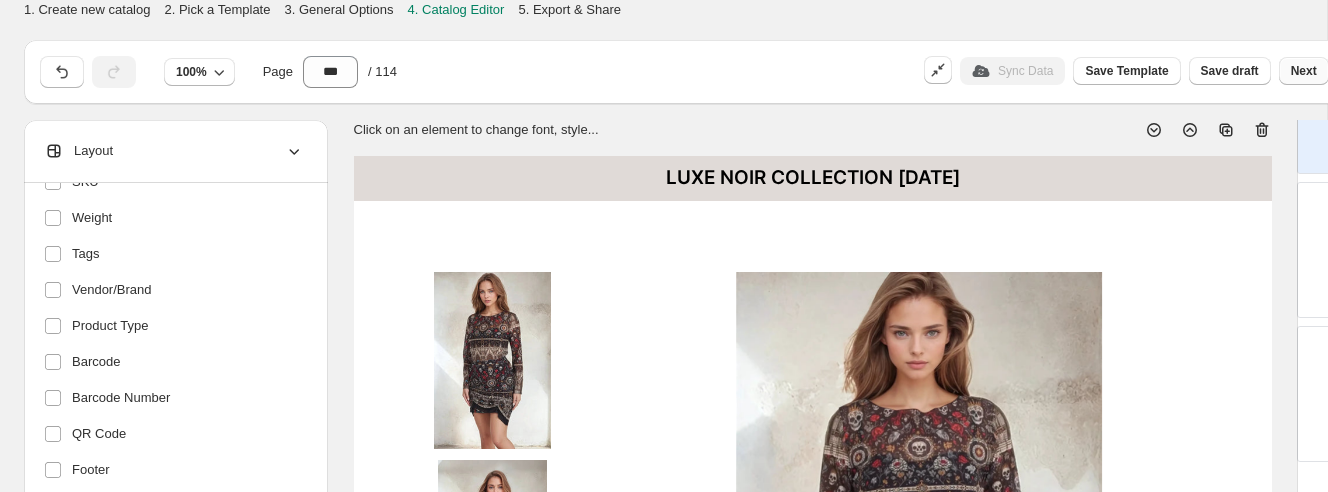 click on "Next" at bounding box center [1304, 71] 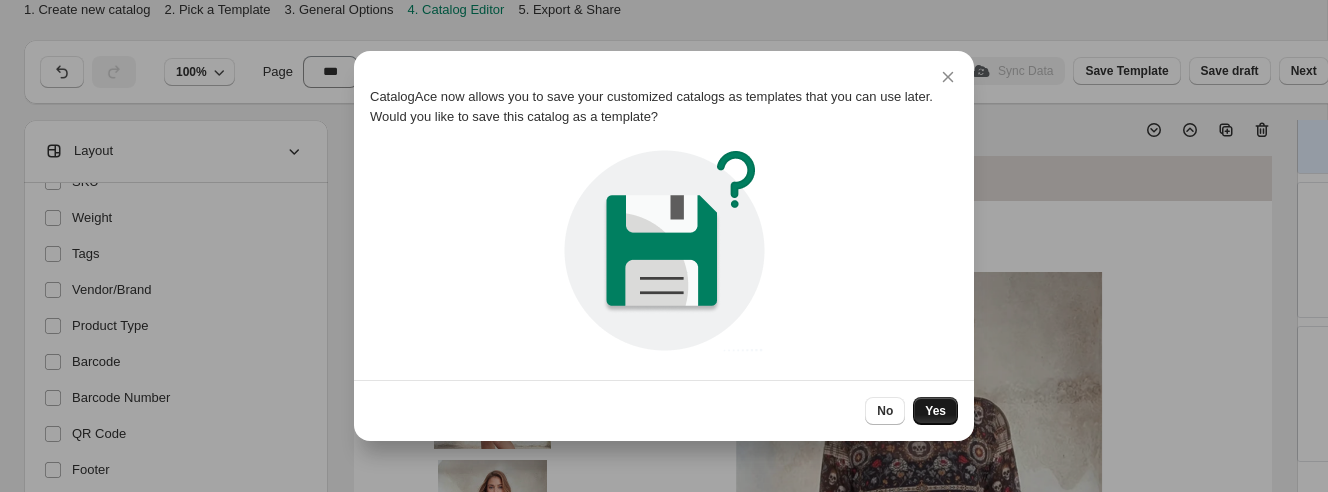click on "Yes" at bounding box center [935, 411] 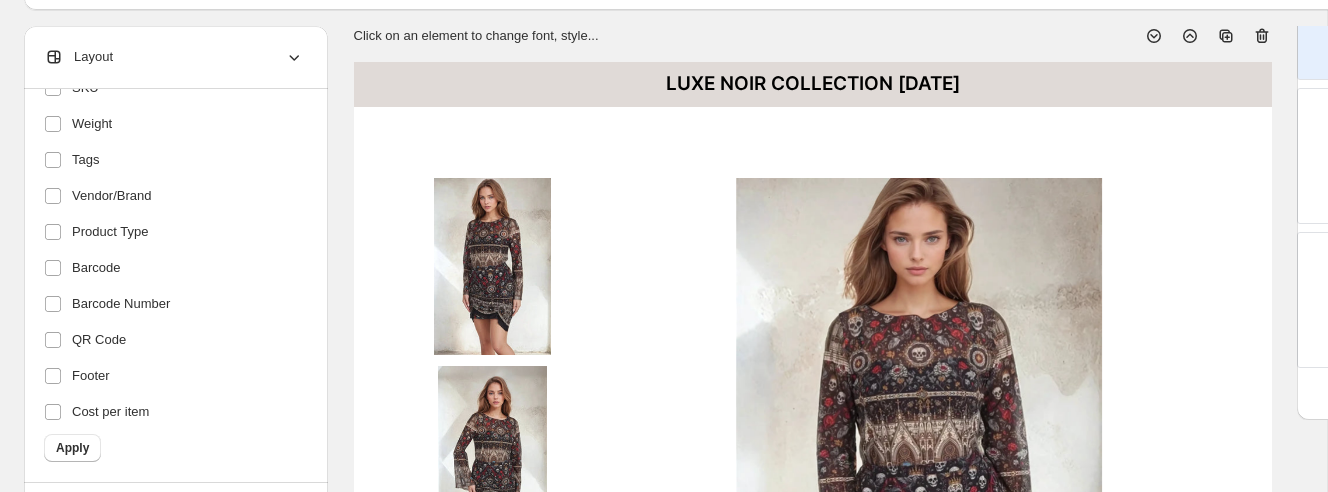 scroll, scrollTop: 0, scrollLeft: 0, axis: both 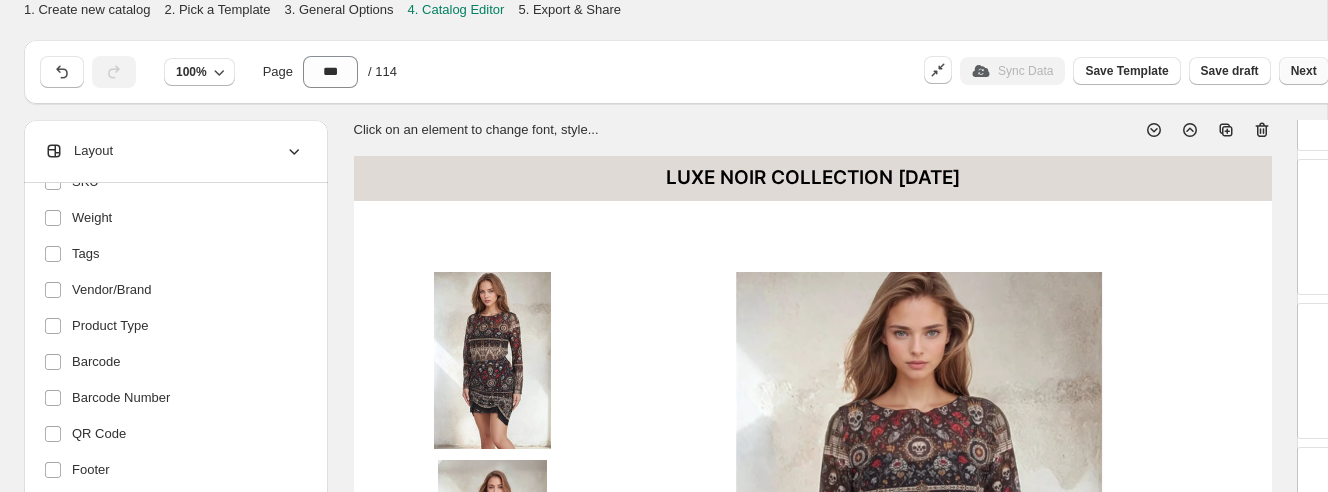 click on "Next" at bounding box center (1304, 71) 